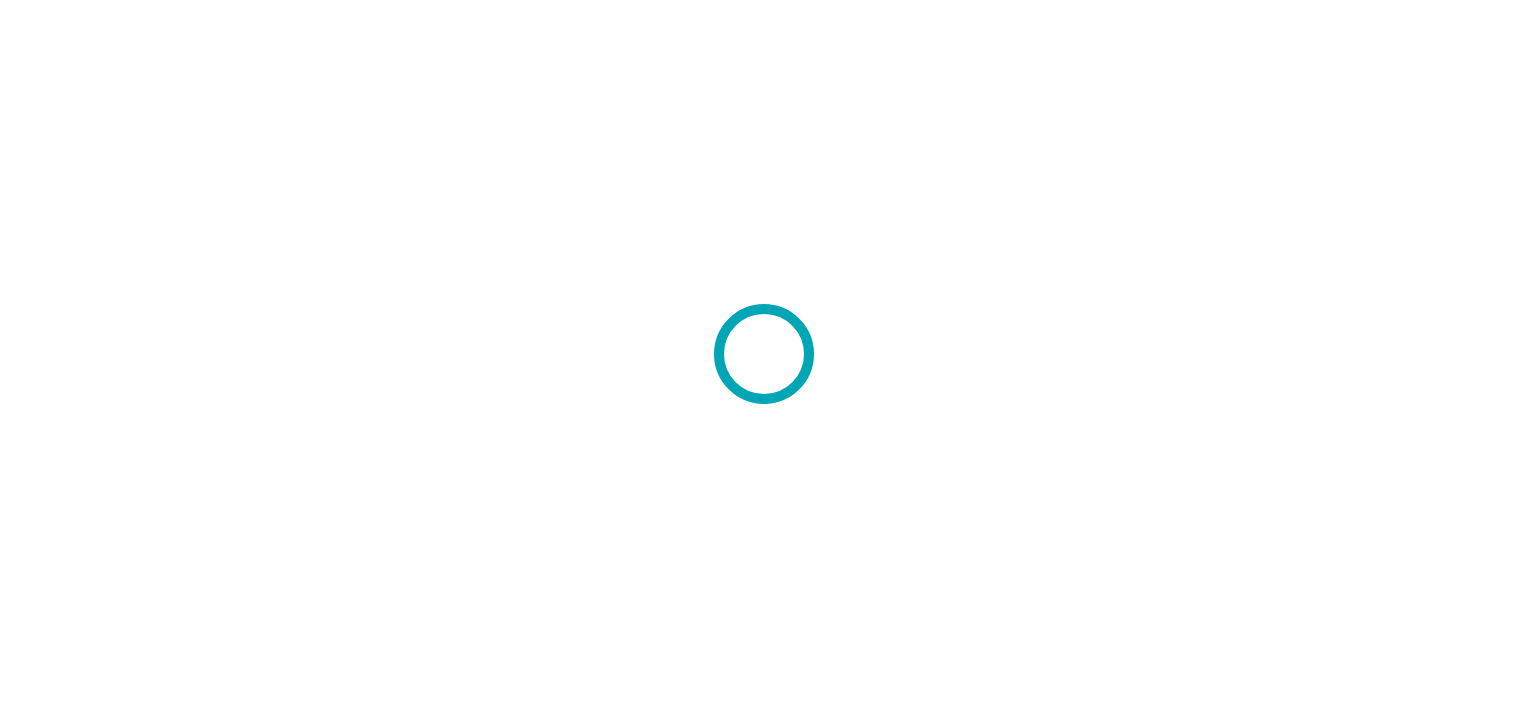 scroll, scrollTop: 0, scrollLeft: 0, axis: both 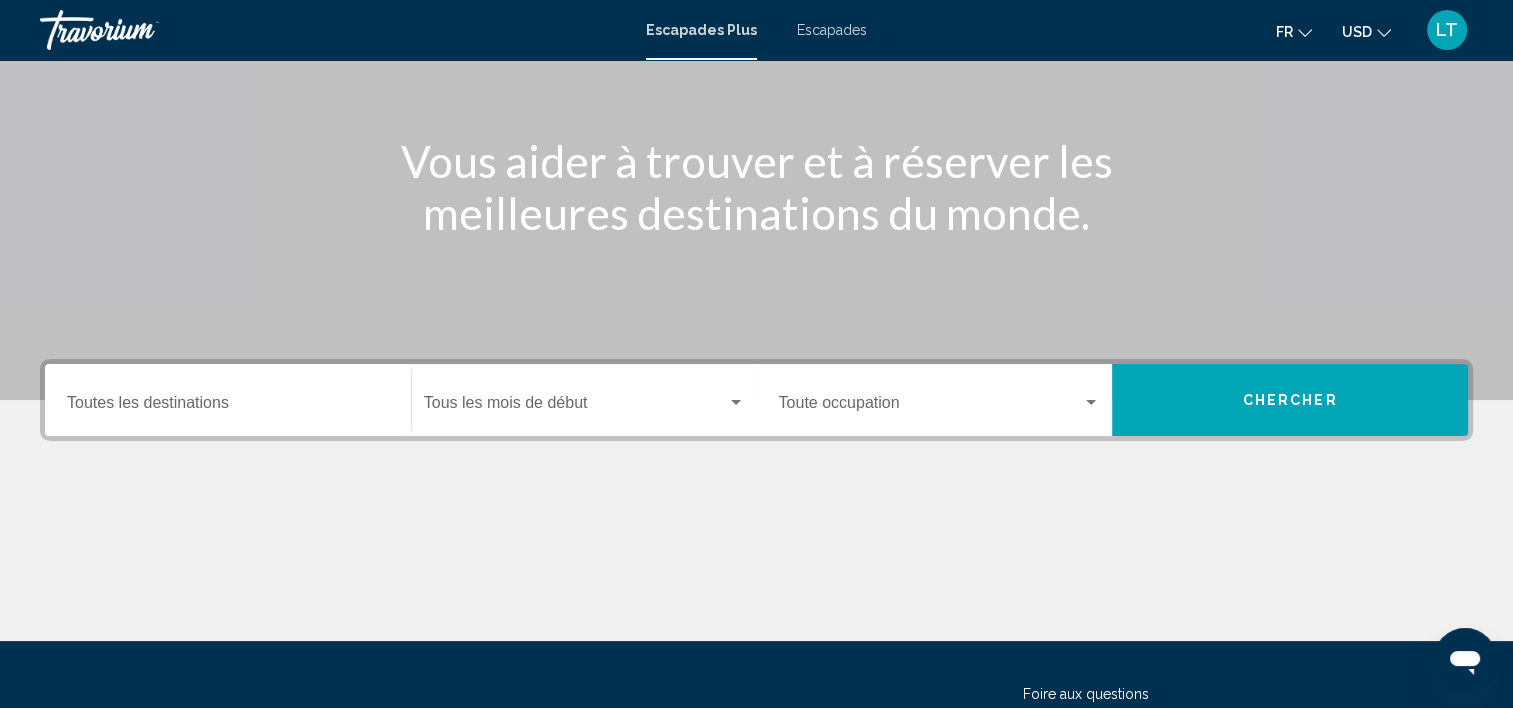 click on "Destination Toutes les destinations" at bounding box center (228, 407) 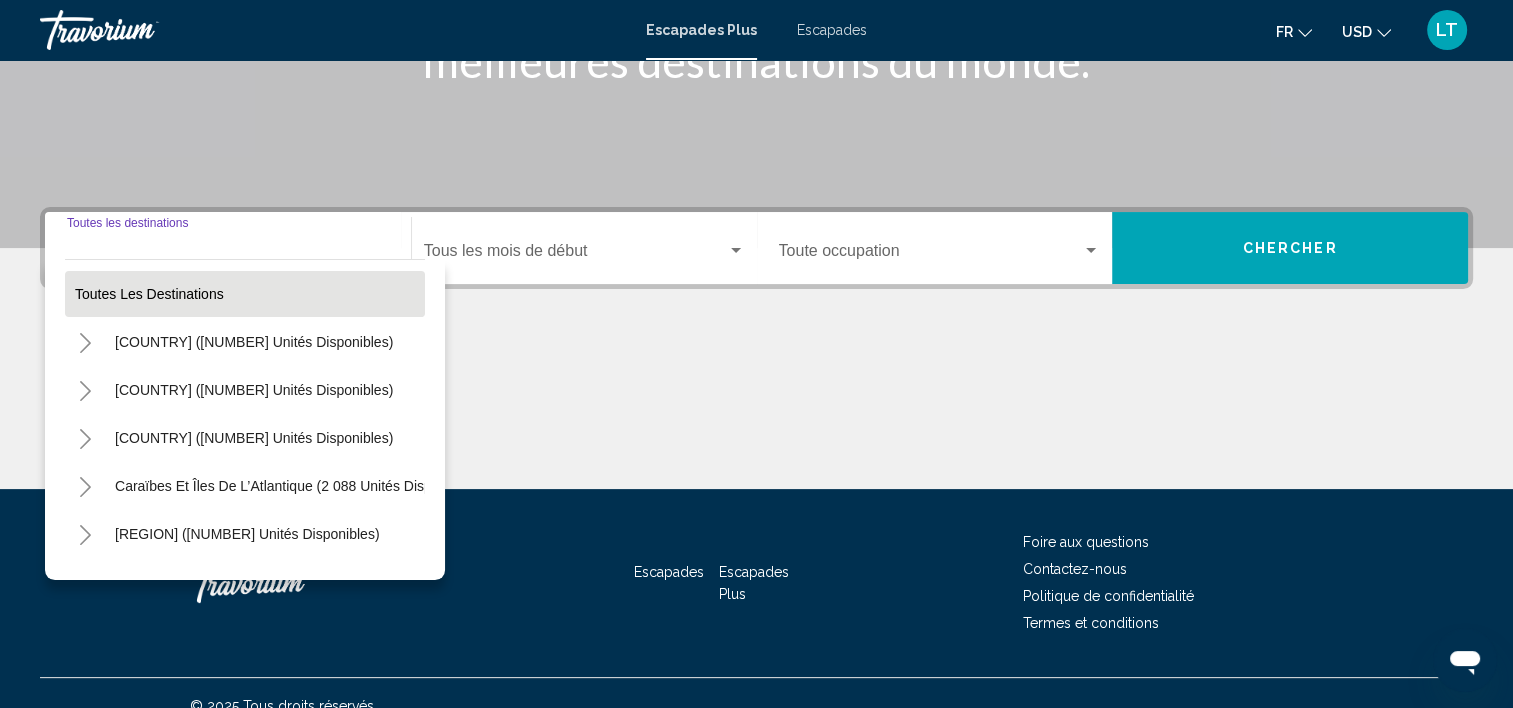 scroll, scrollTop: 377, scrollLeft: 0, axis: vertical 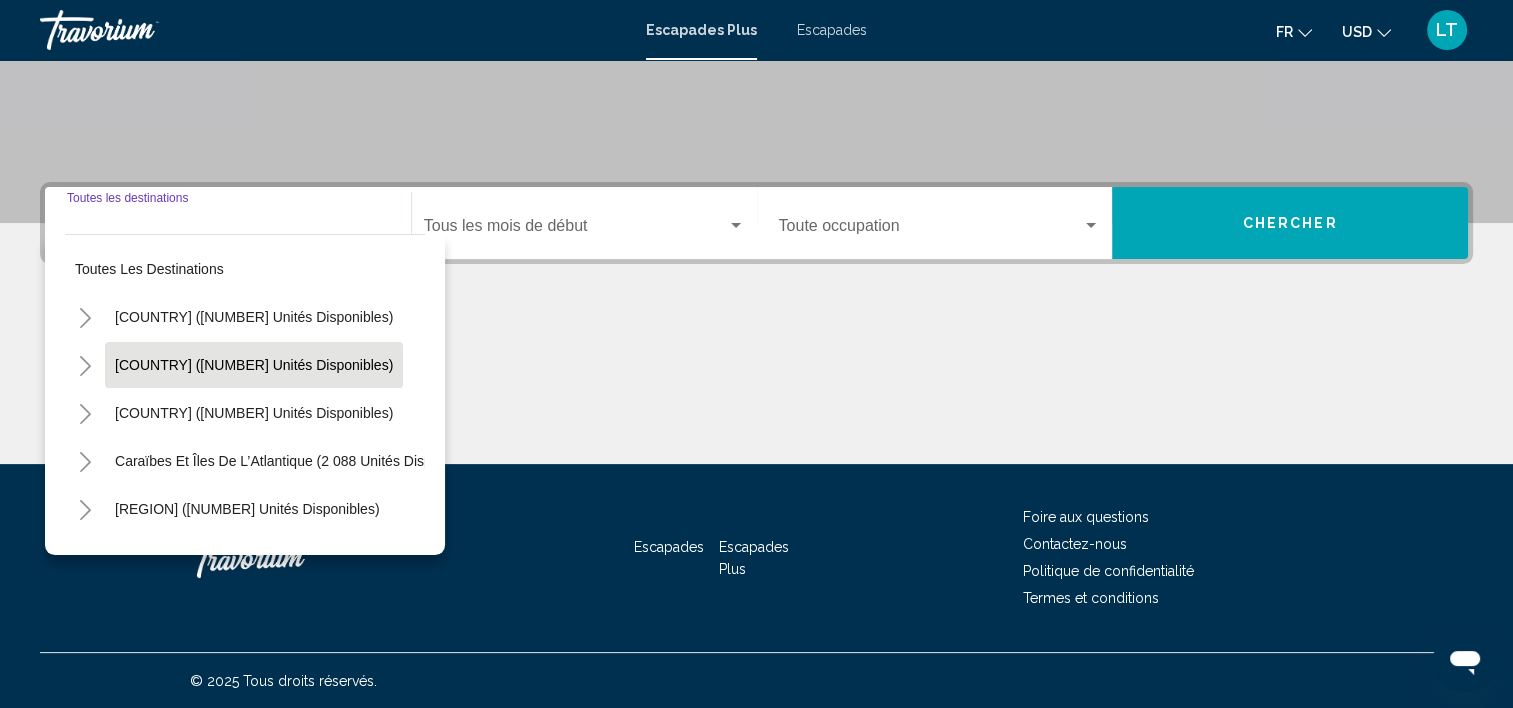 click on "[COUNTRY] ([NUMBER] unités disponibles)" at bounding box center [254, 413] 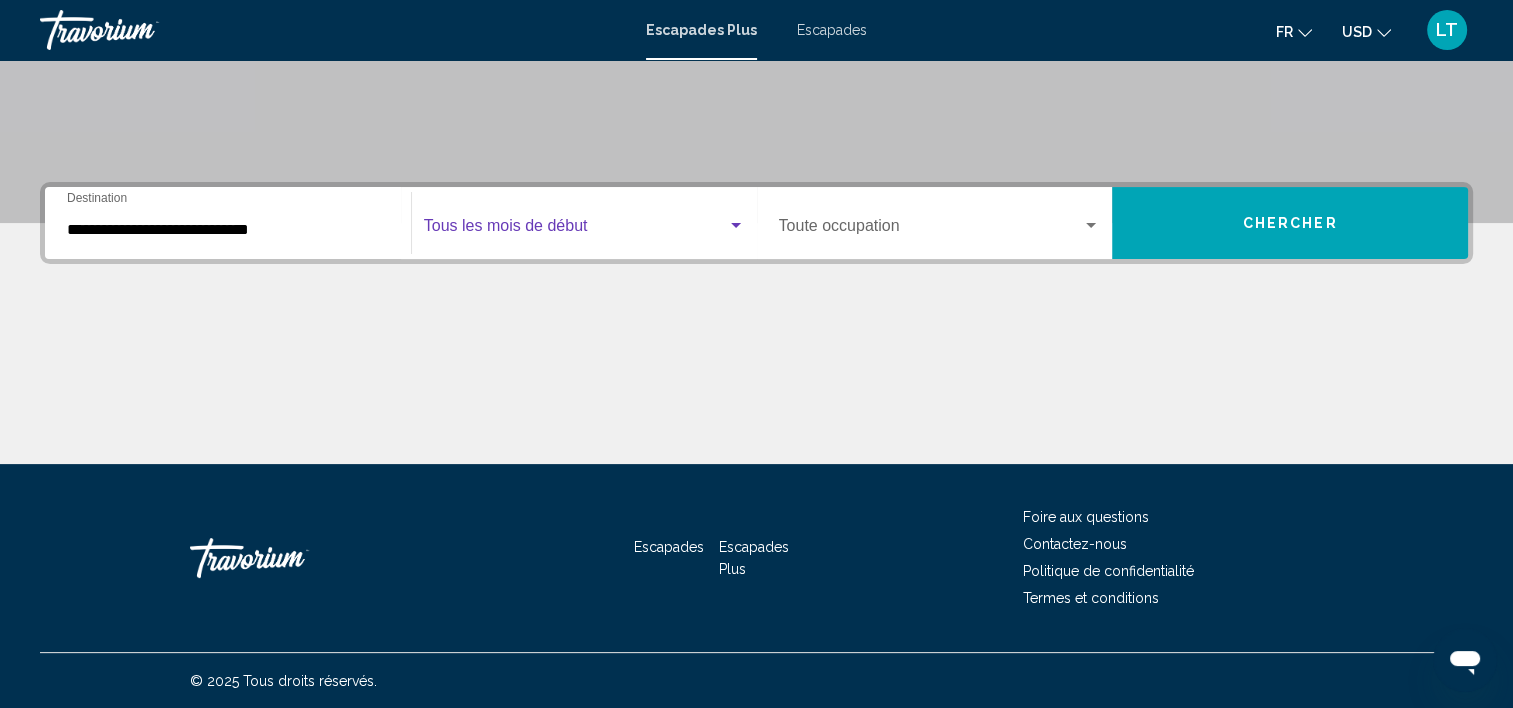 click at bounding box center (575, 230) 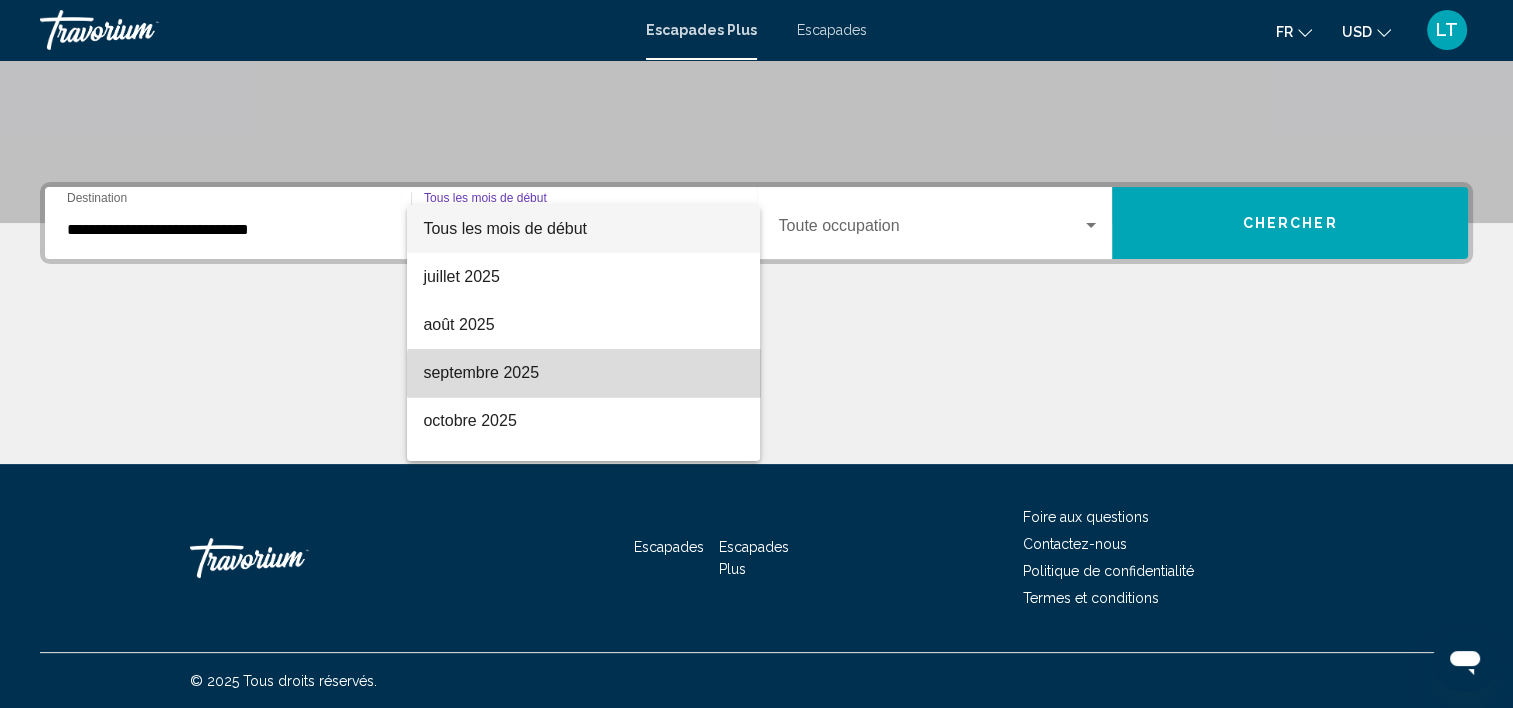 click on "septembre 2025" at bounding box center (583, 373) 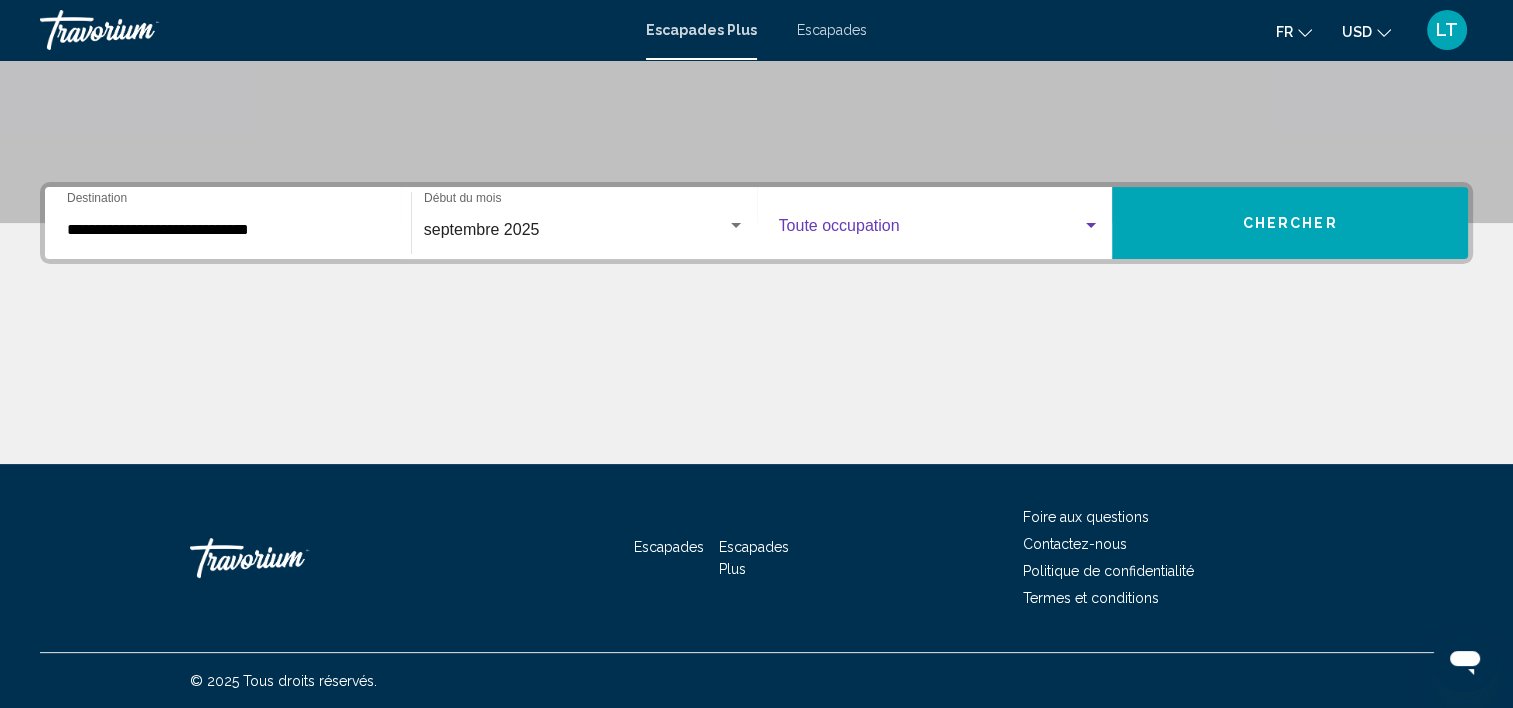 click at bounding box center (1091, 225) 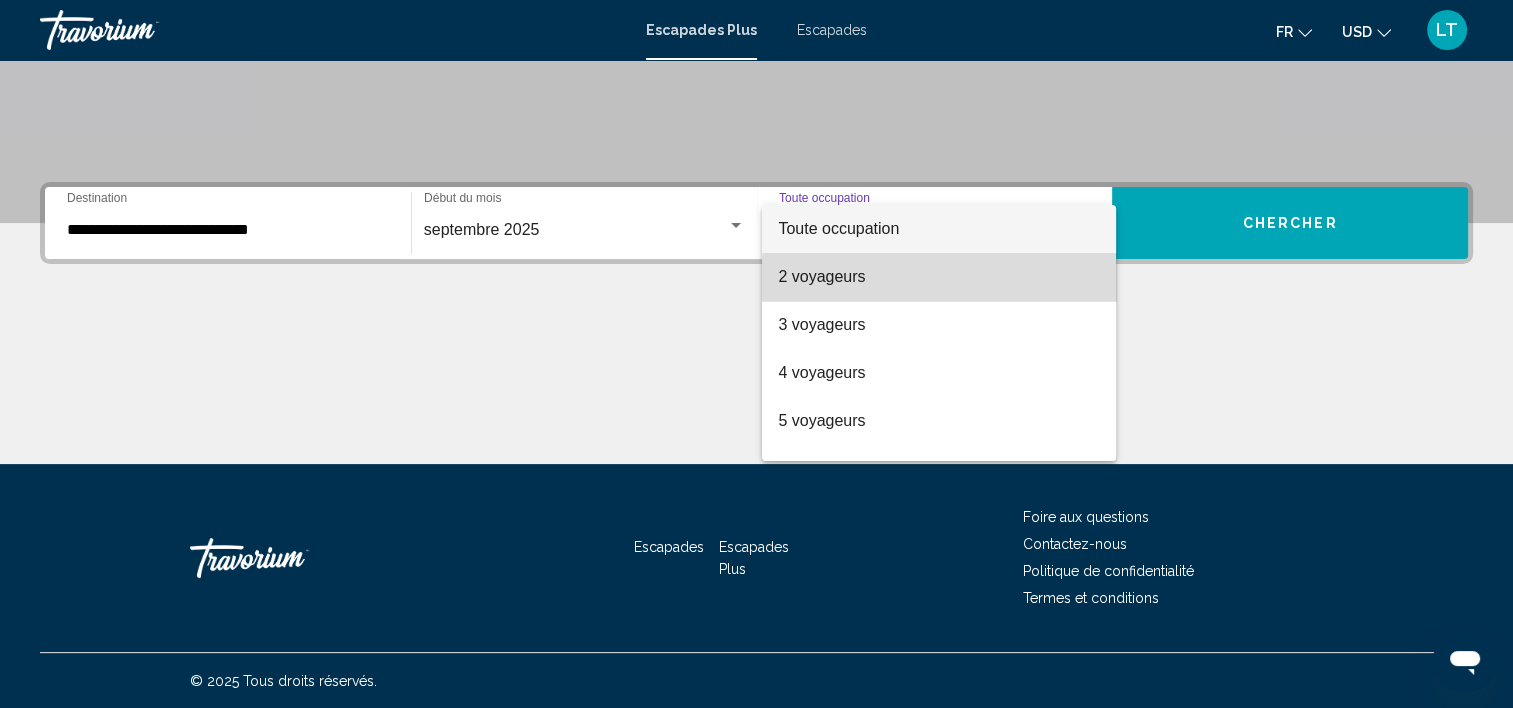 click on "2 voyageurs" at bounding box center [939, 277] 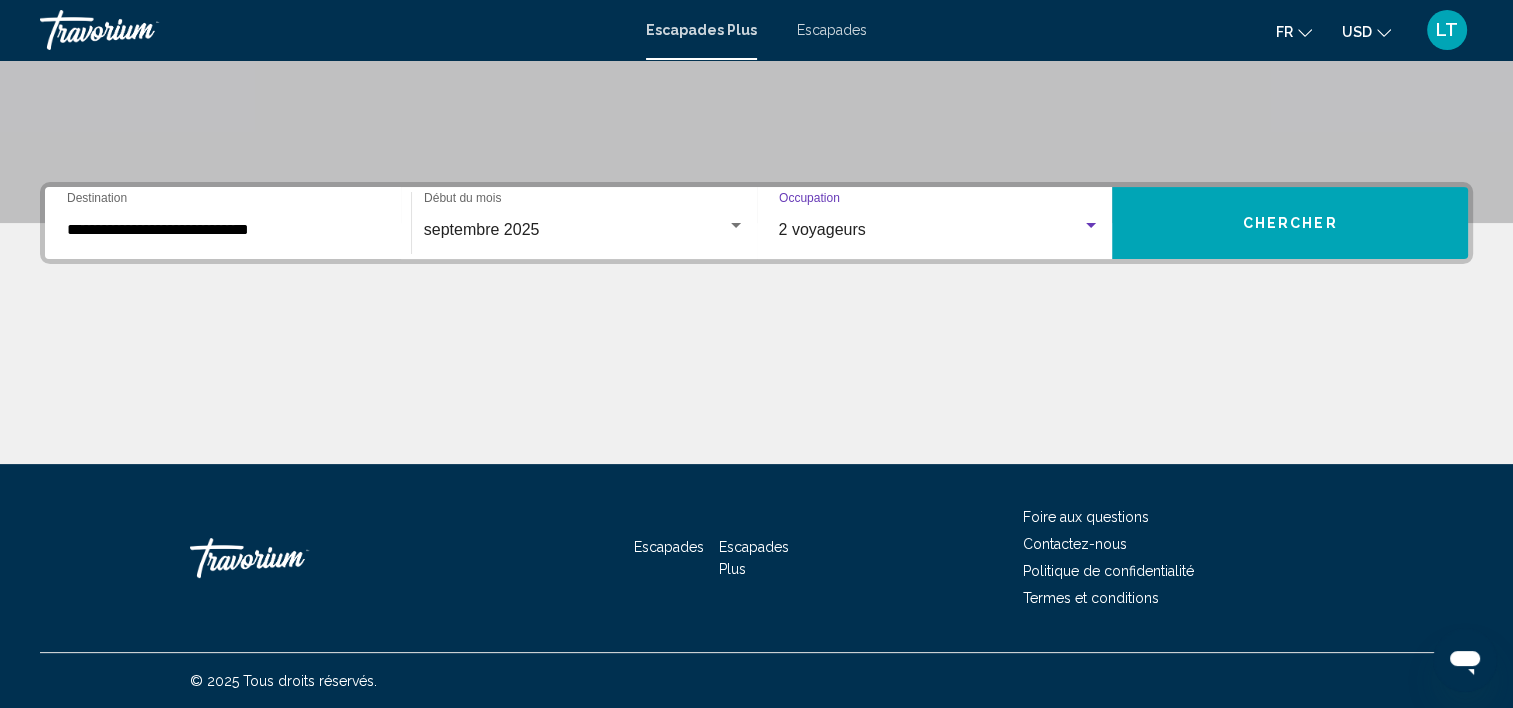 click at bounding box center (1091, 226) 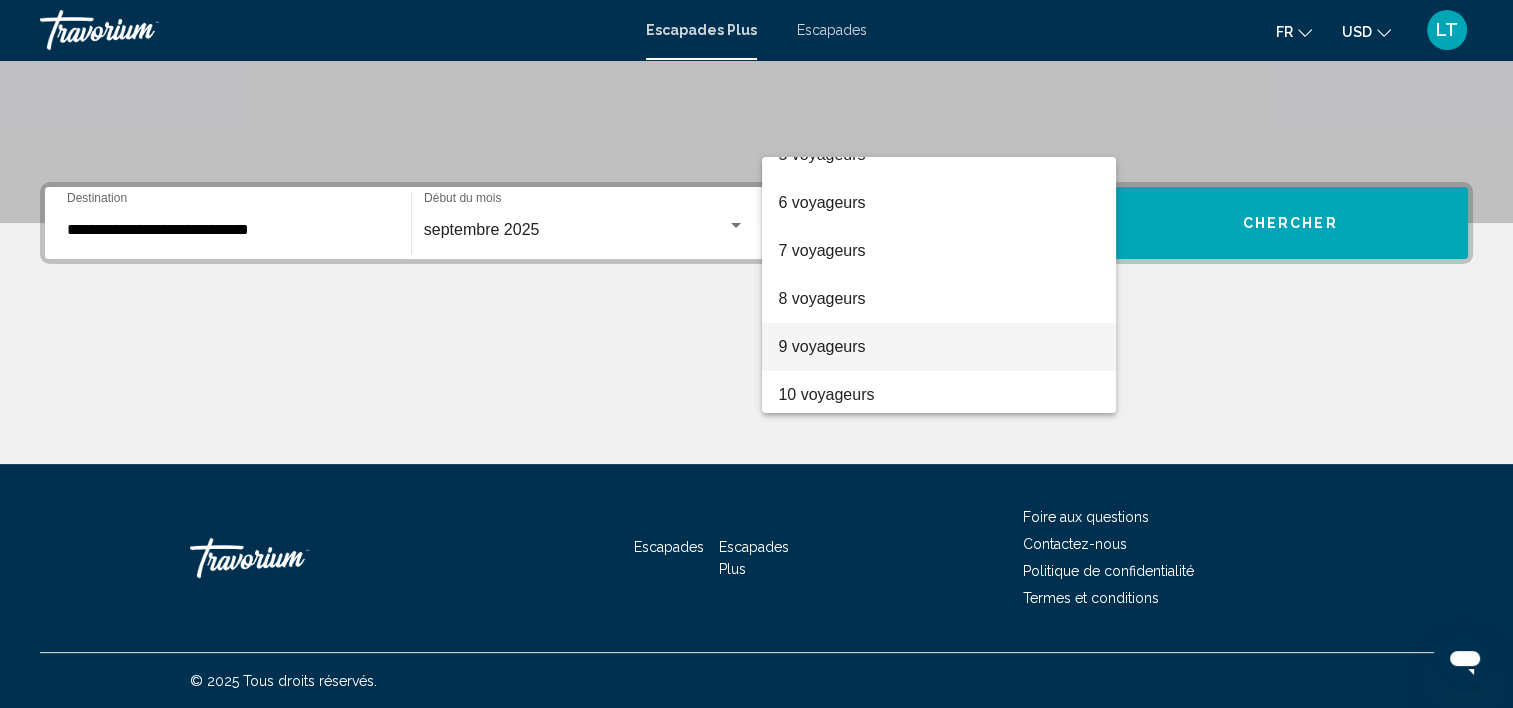 scroll, scrollTop: 224, scrollLeft: 0, axis: vertical 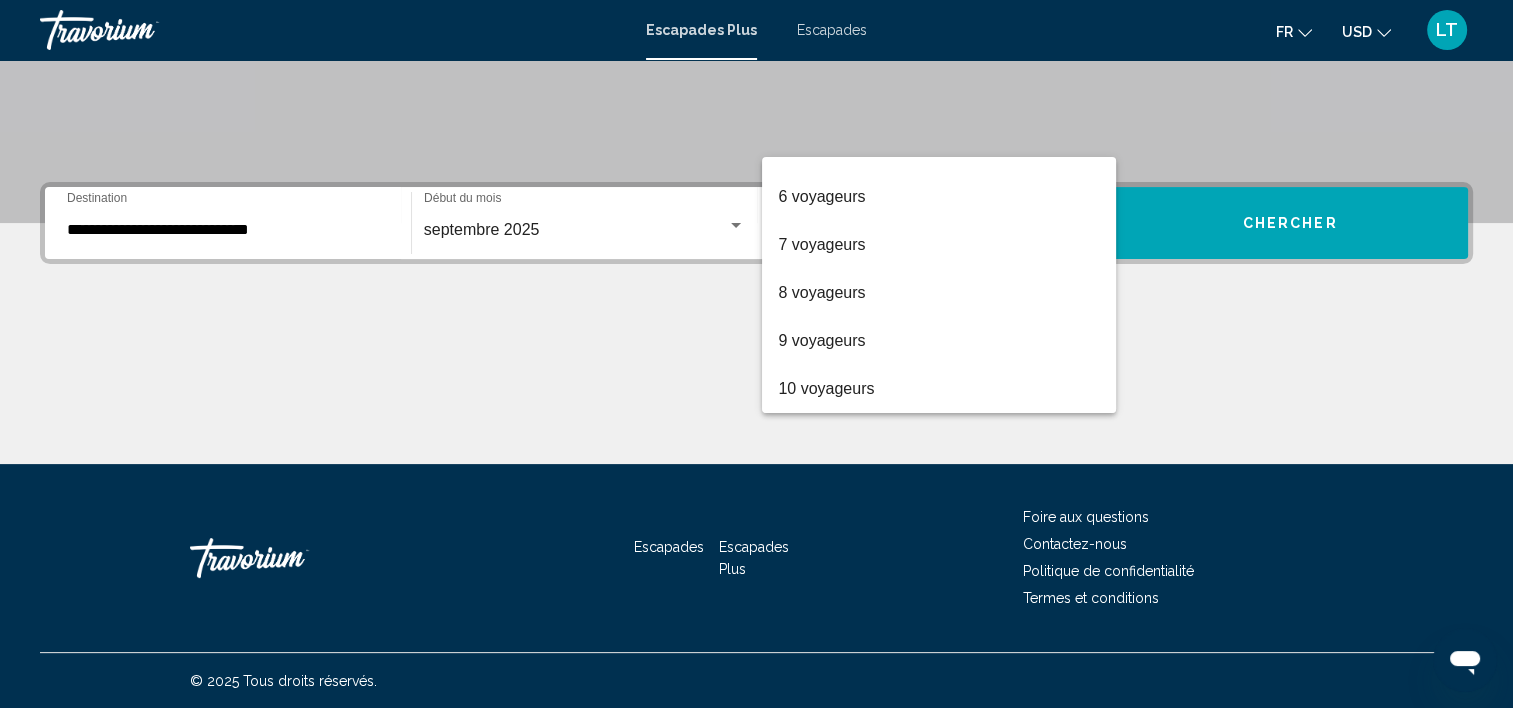 click at bounding box center (756, 354) 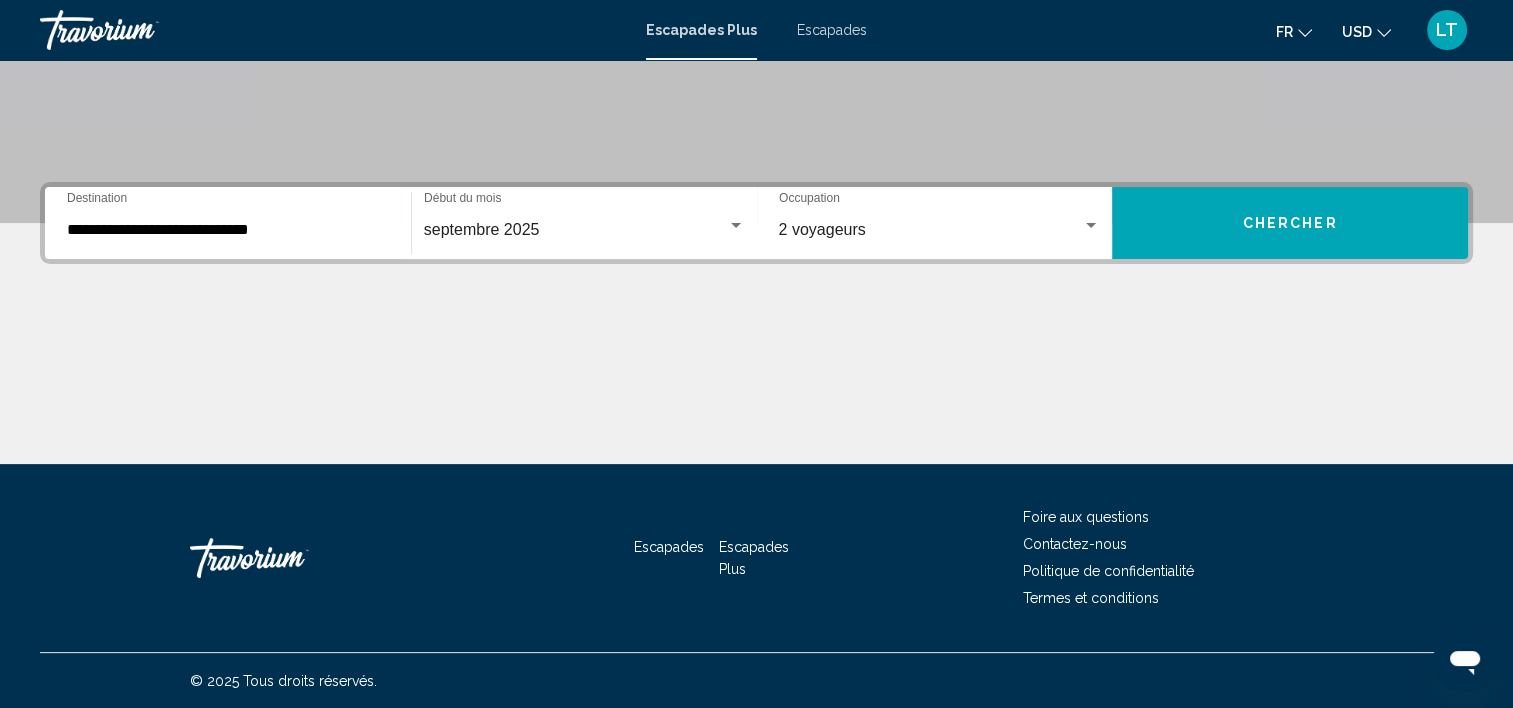click on "Chercher" at bounding box center (1290, 223) 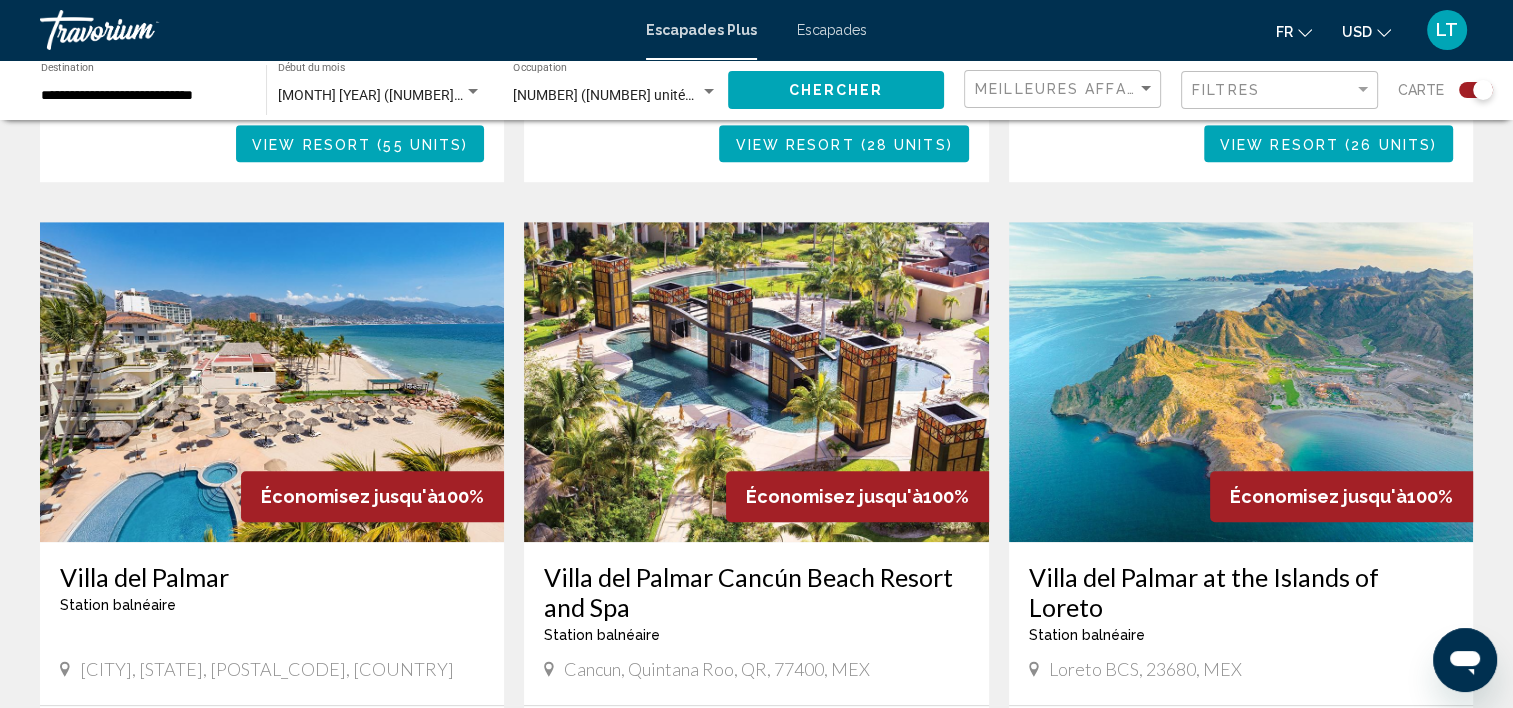 scroll, scrollTop: 1300, scrollLeft: 0, axis: vertical 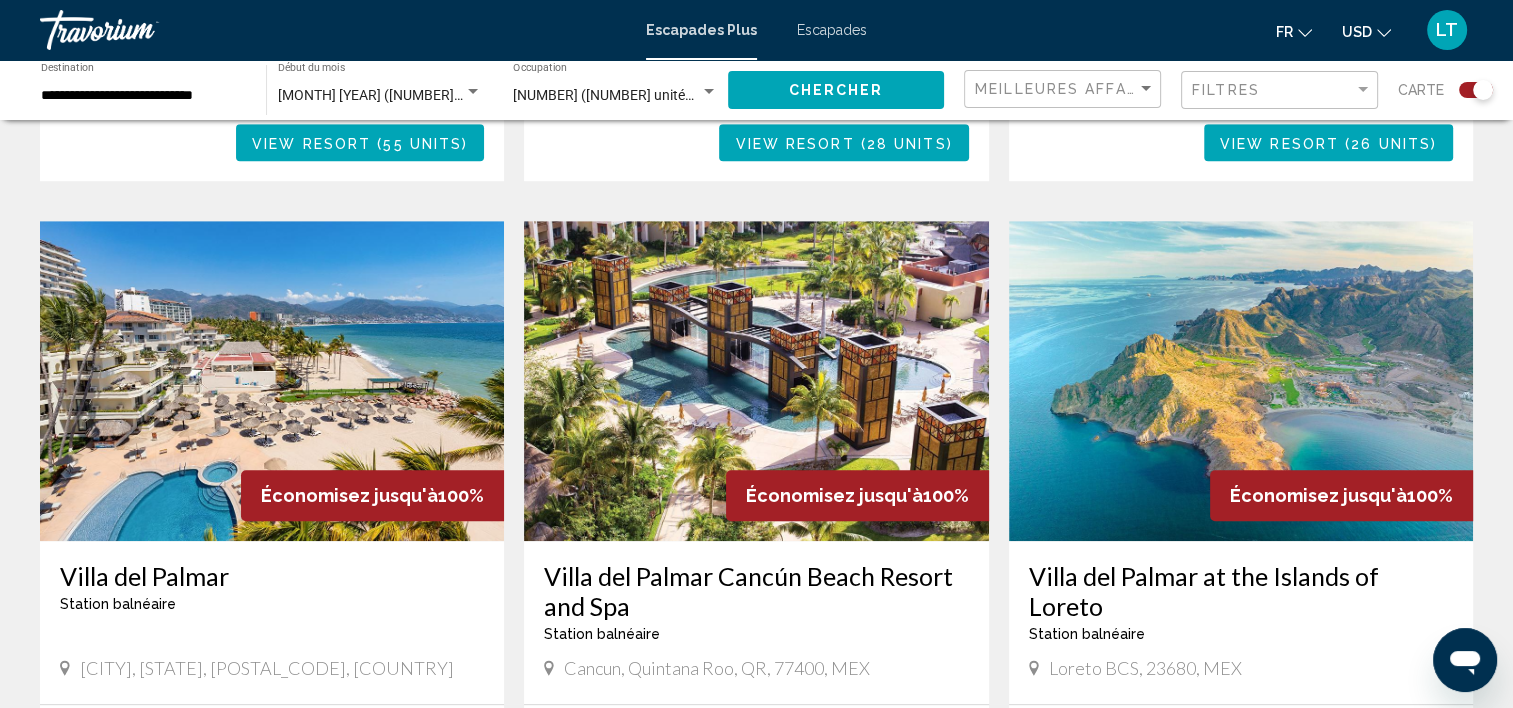 click at bounding box center [756, 381] 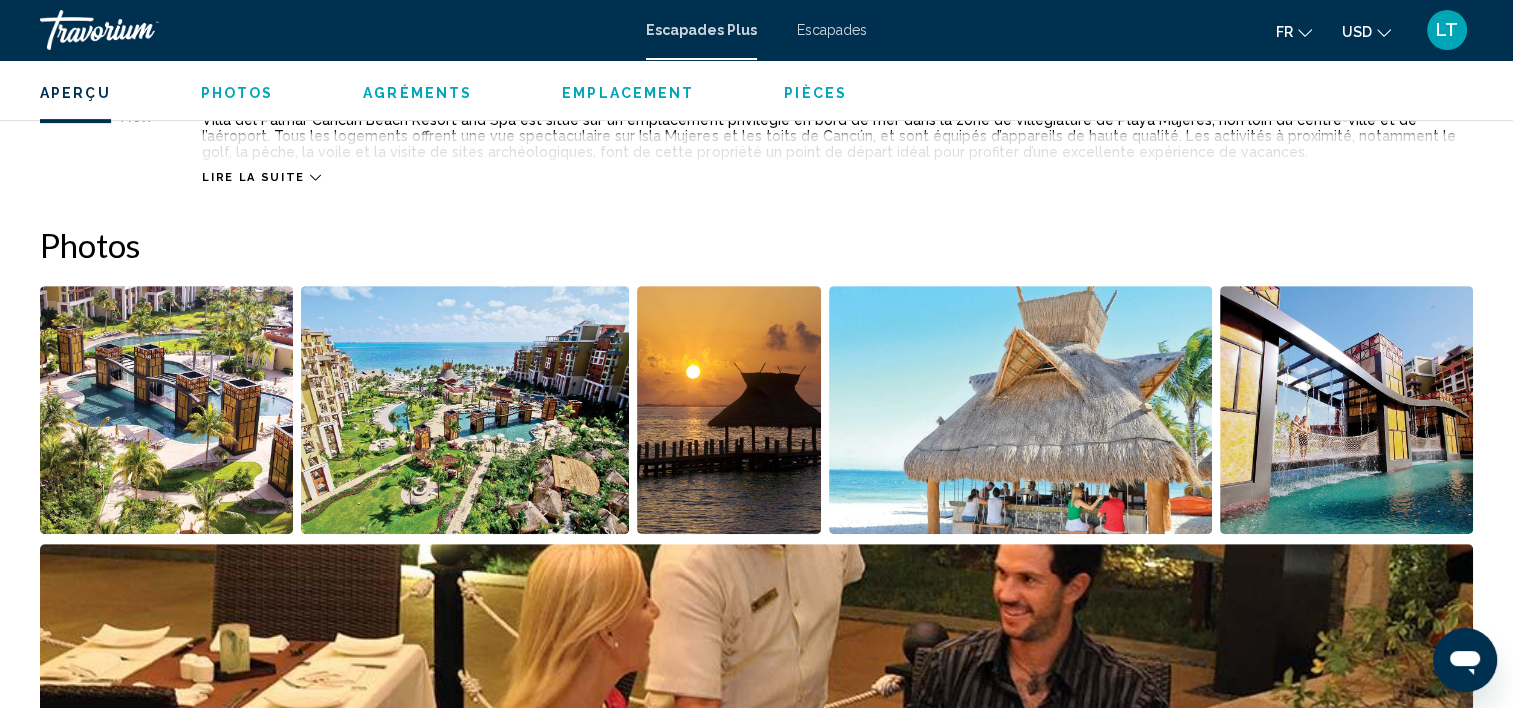 scroll, scrollTop: 805, scrollLeft: 0, axis: vertical 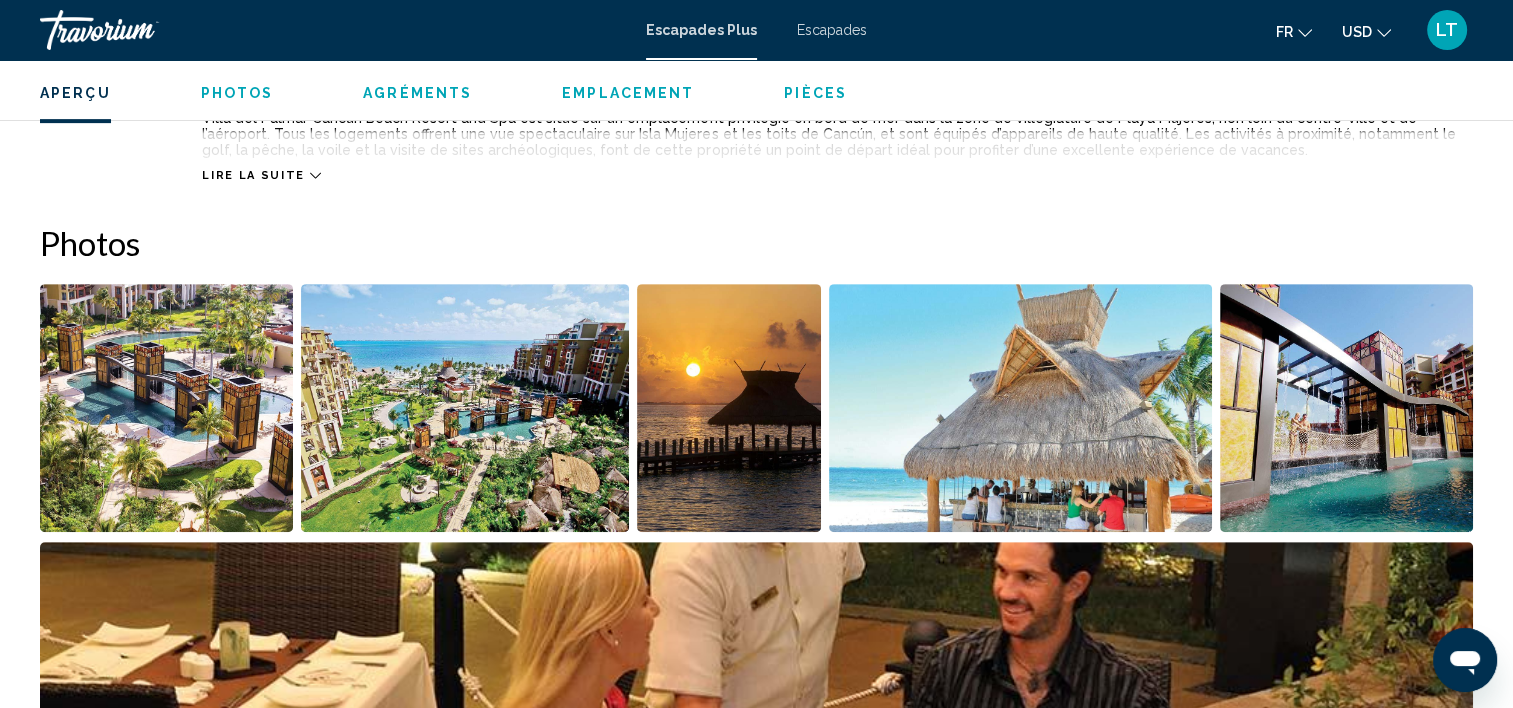 click at bounding box center [166, 408] 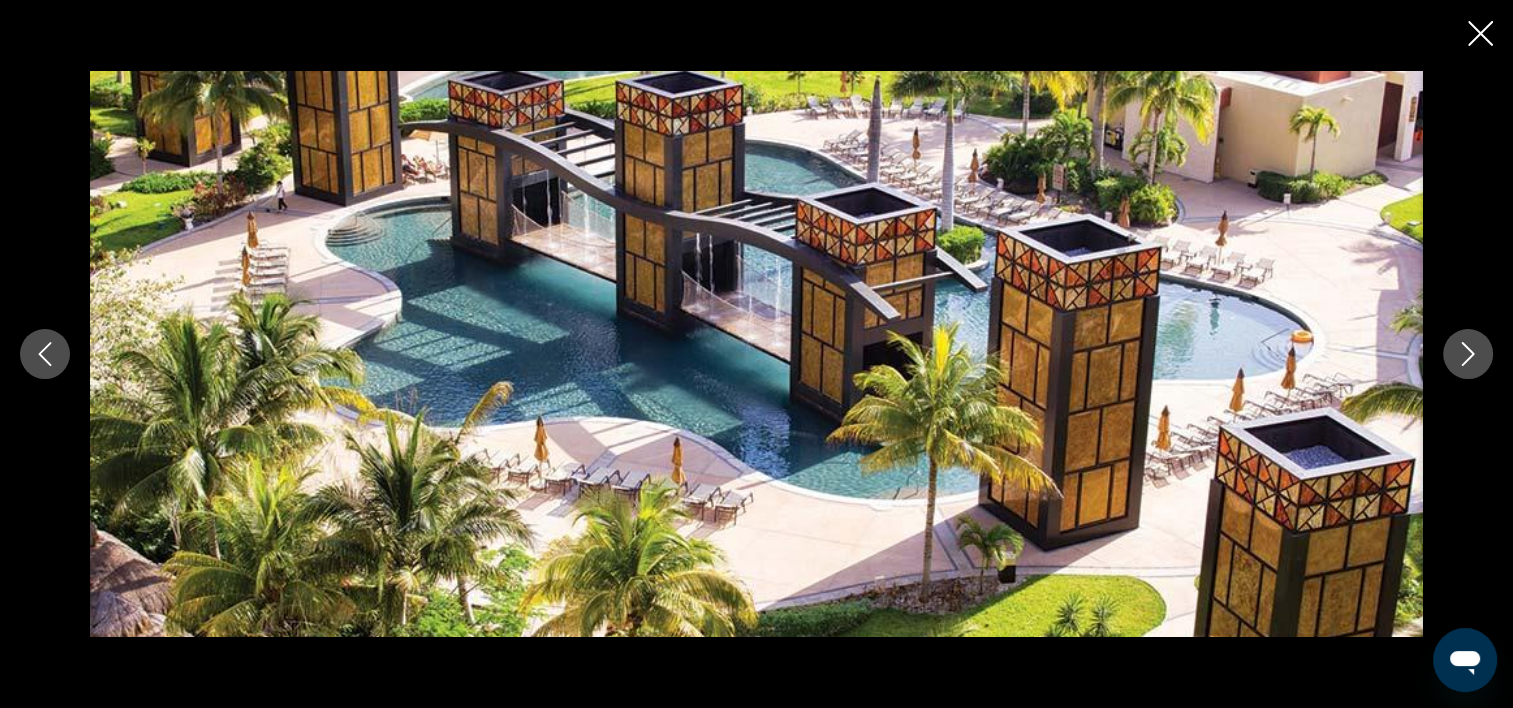 click 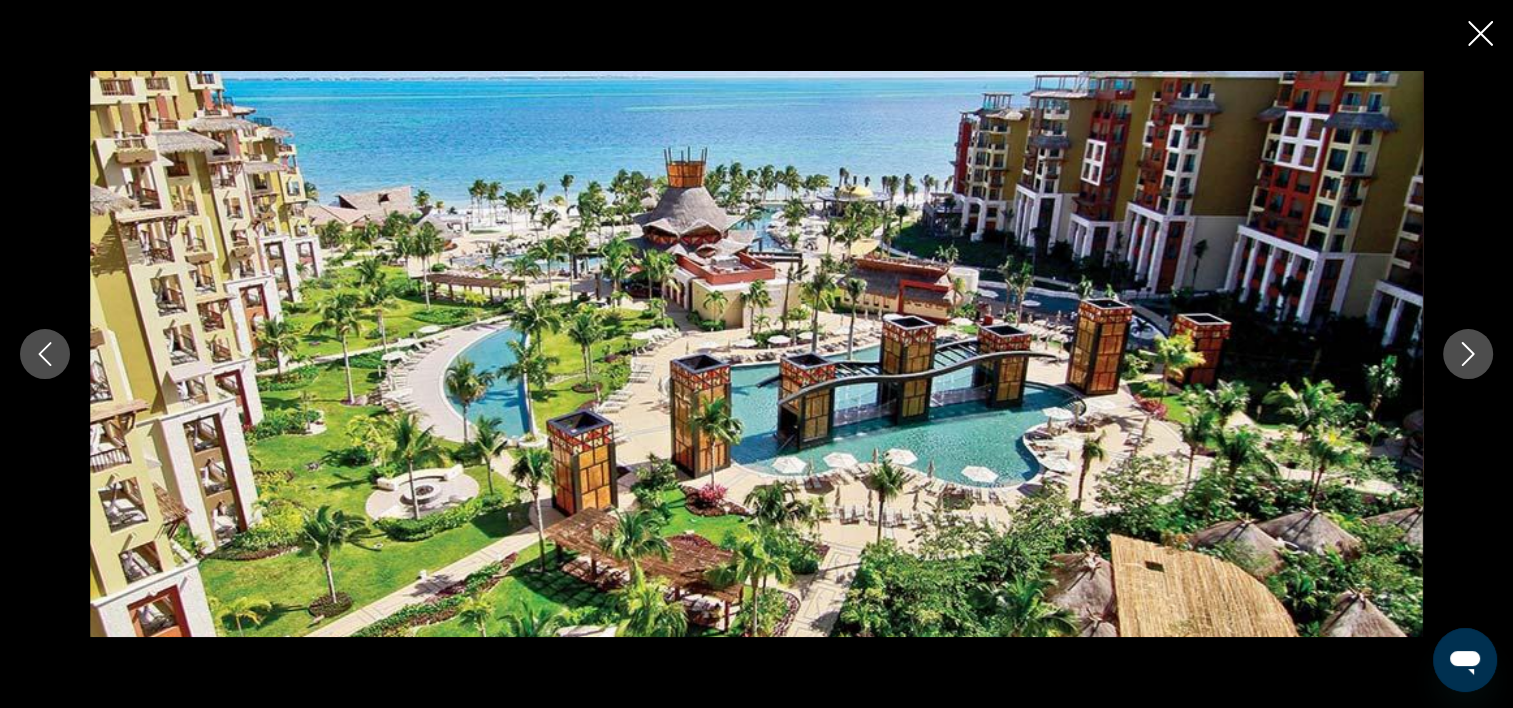 click 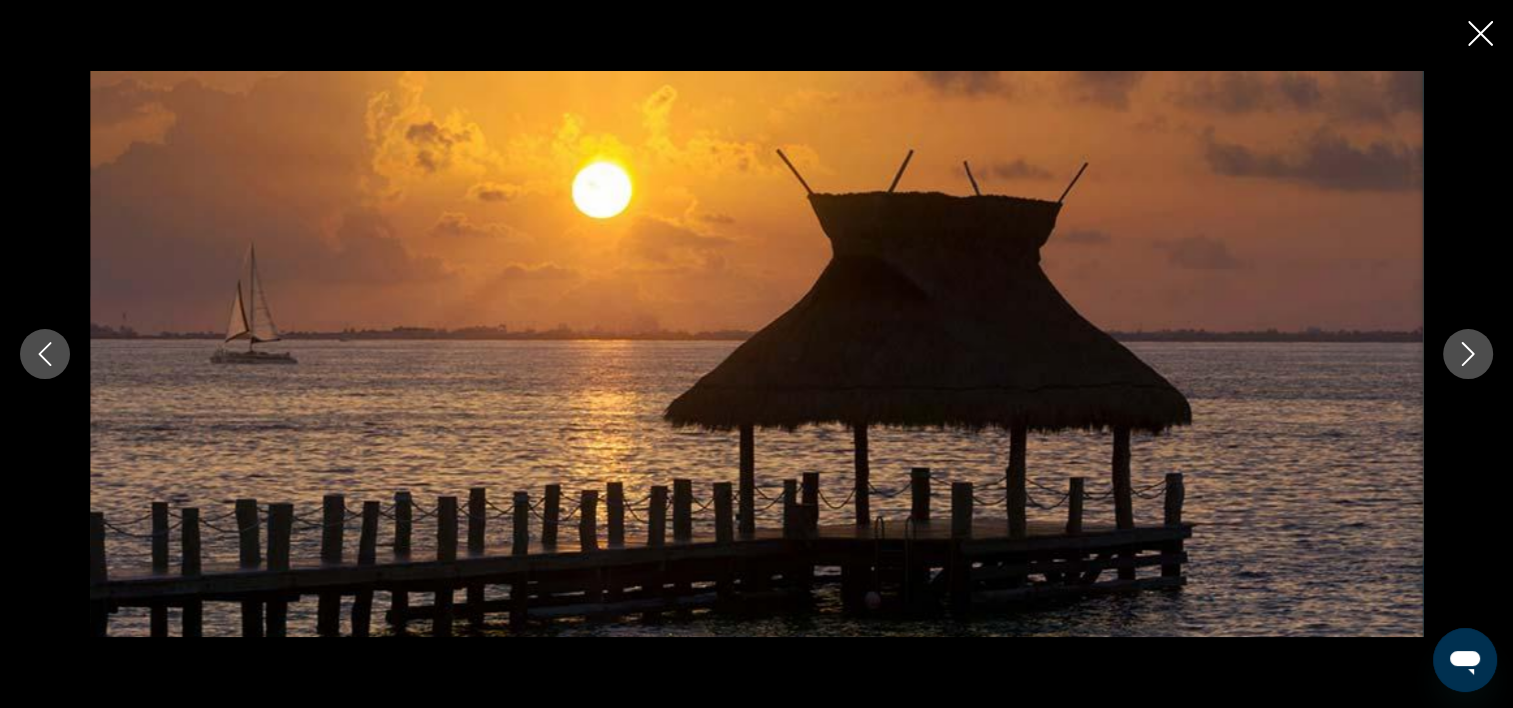click 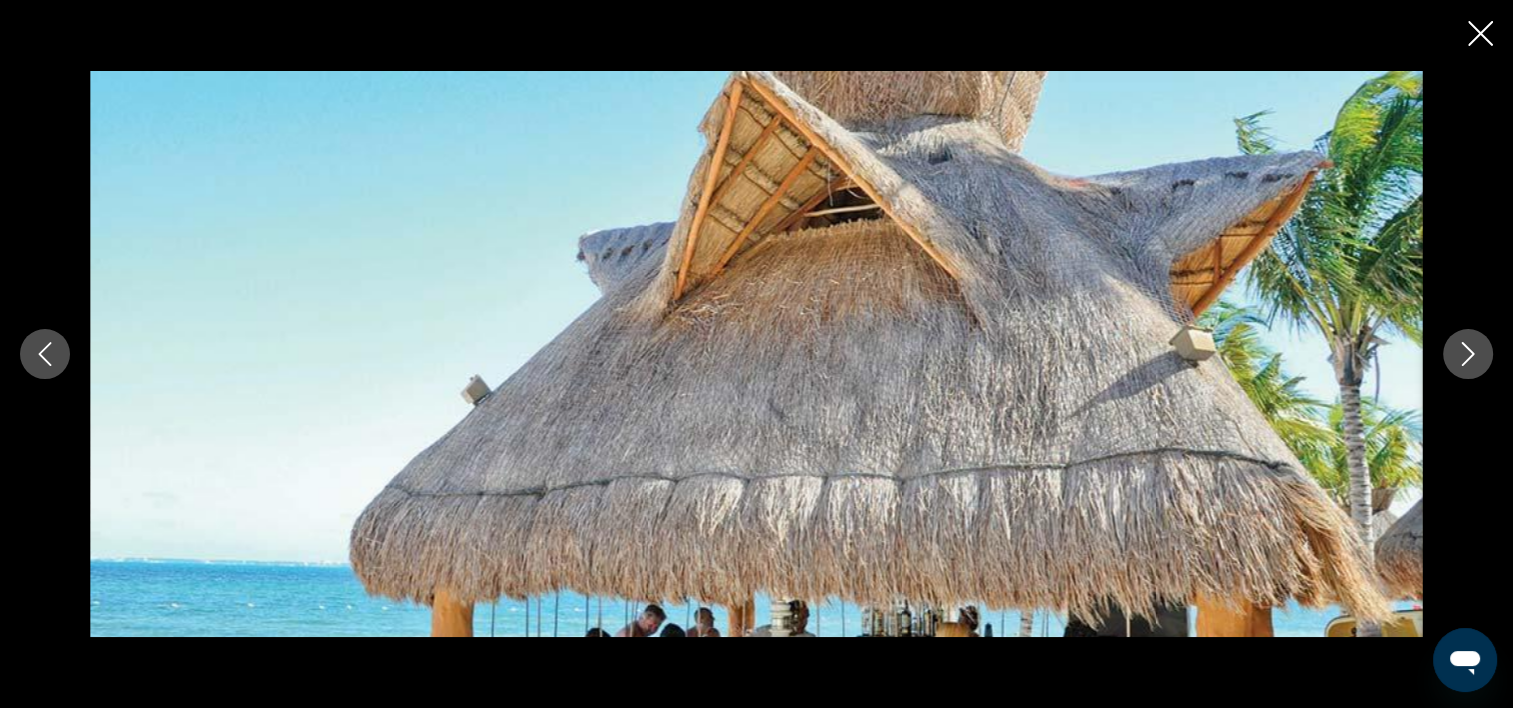click 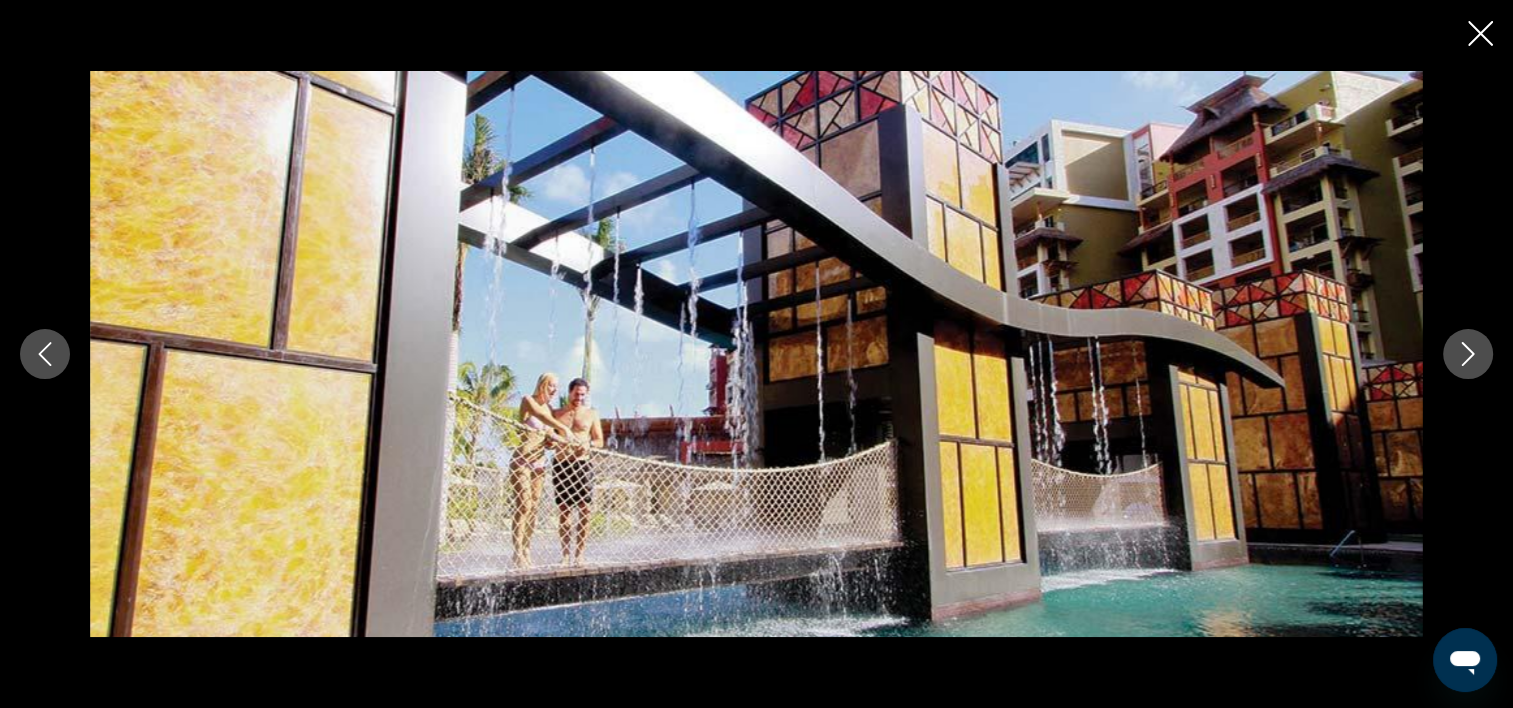 click 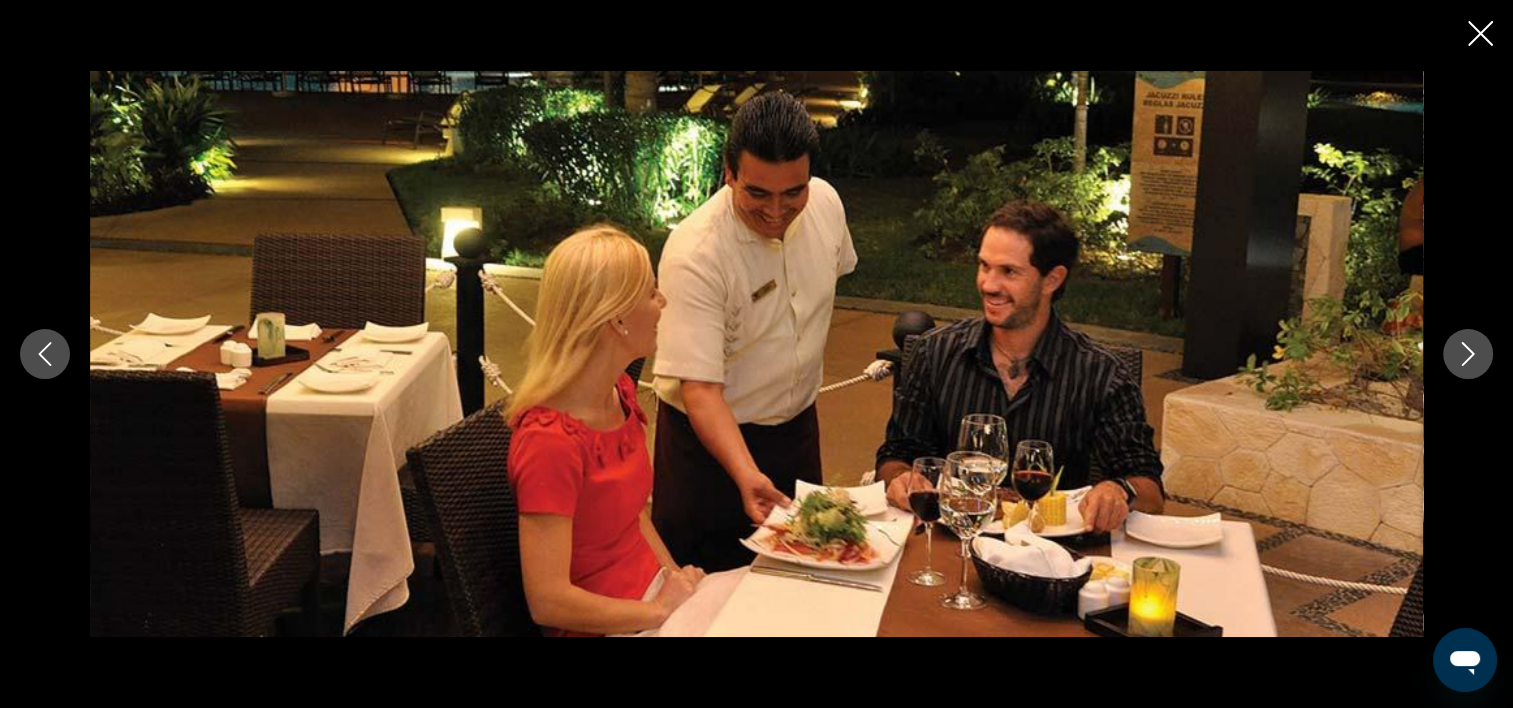 click 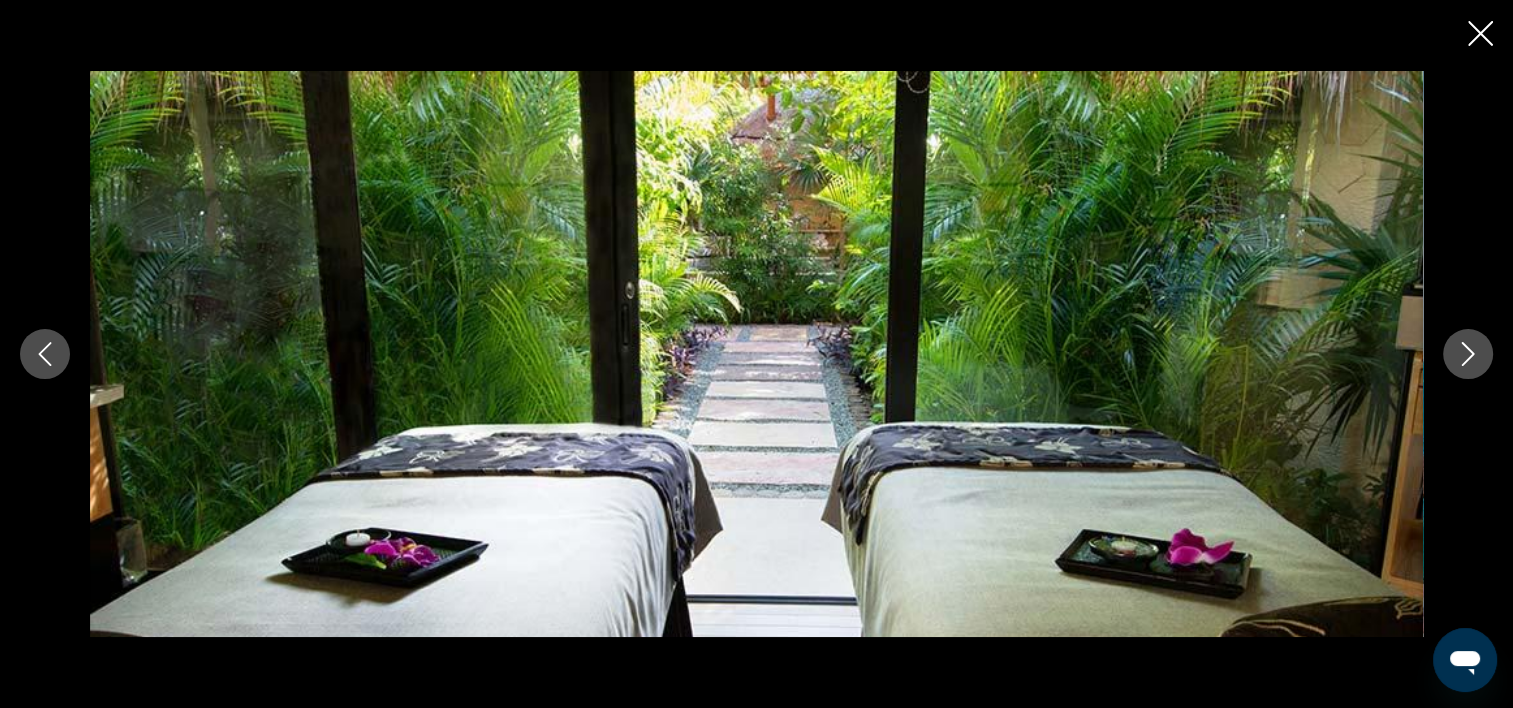 click 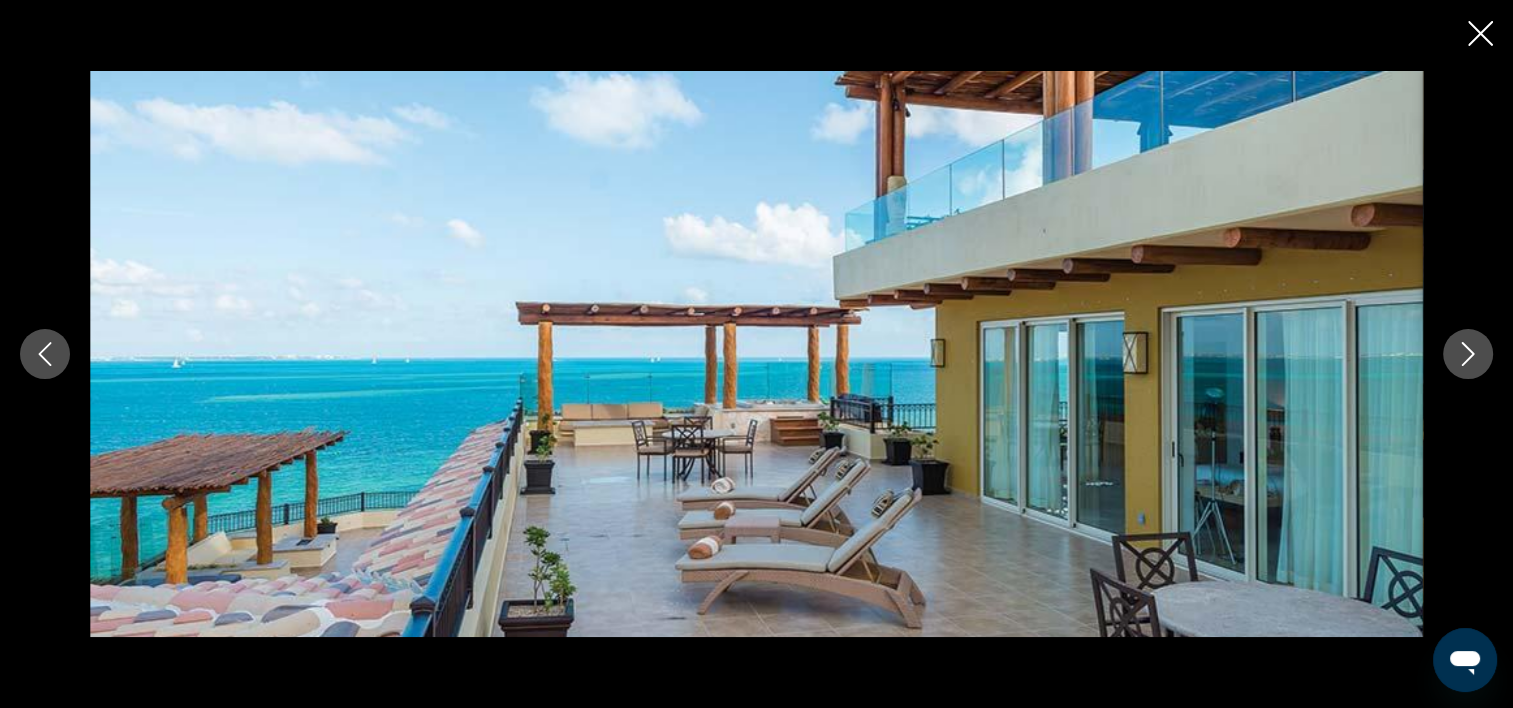 click 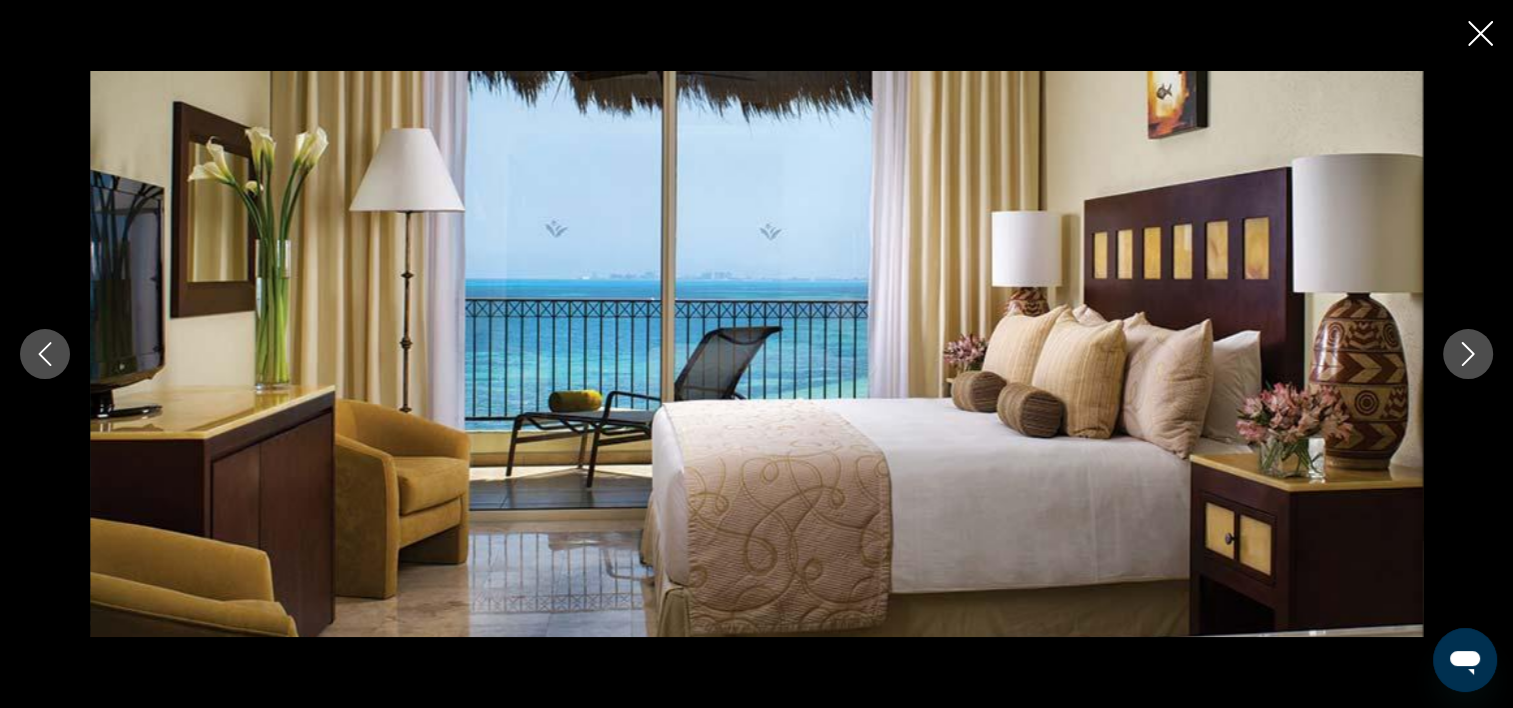 click 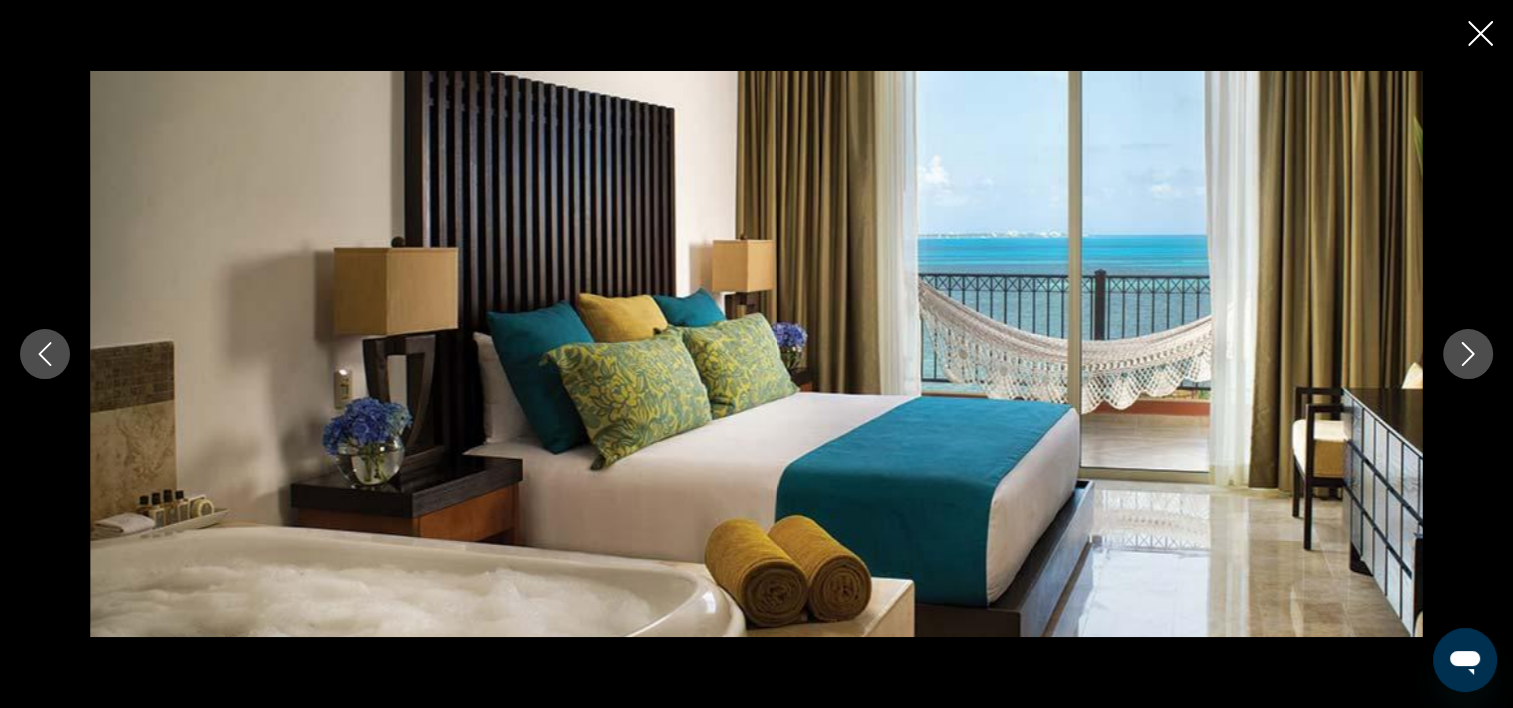 click 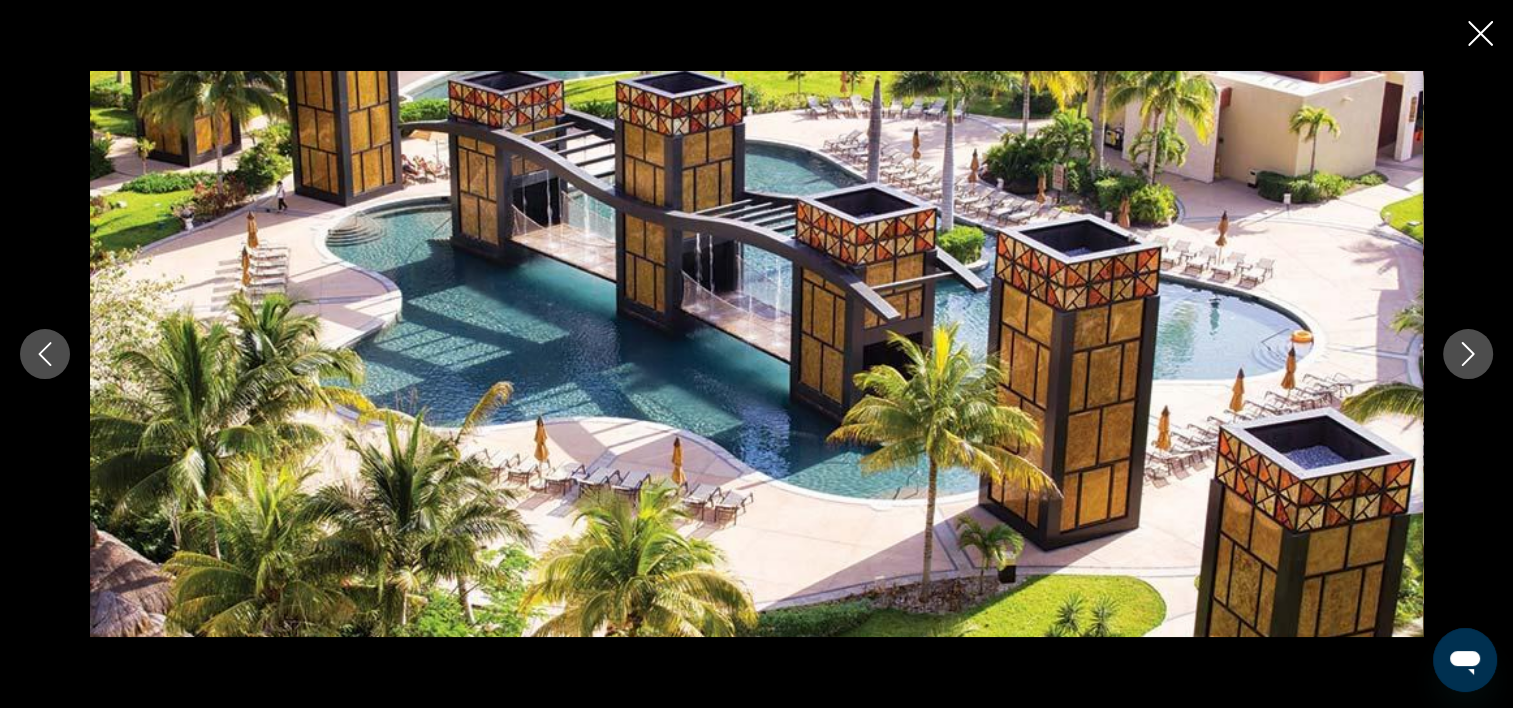 click 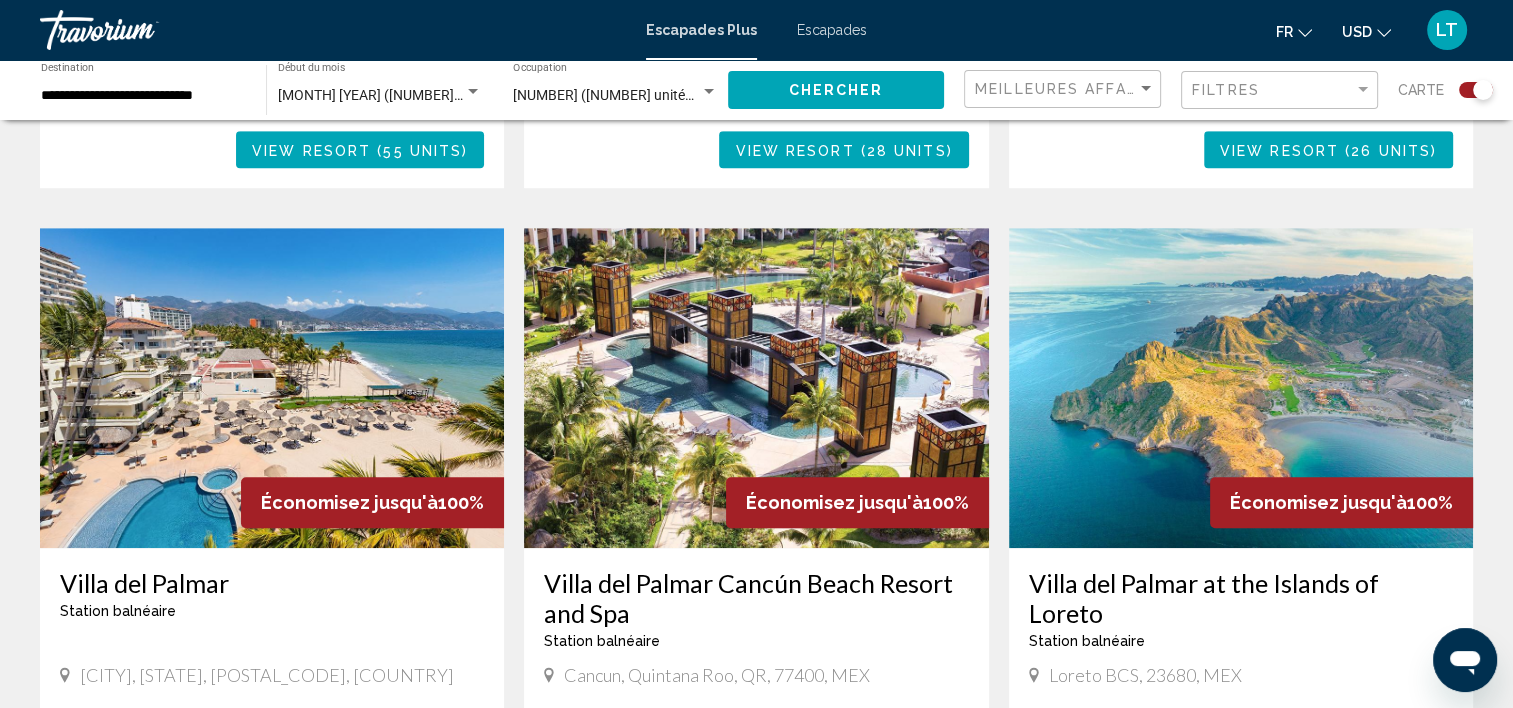 scroll, scrollTop: 1300, scrollLeft: 0, axis: vertical 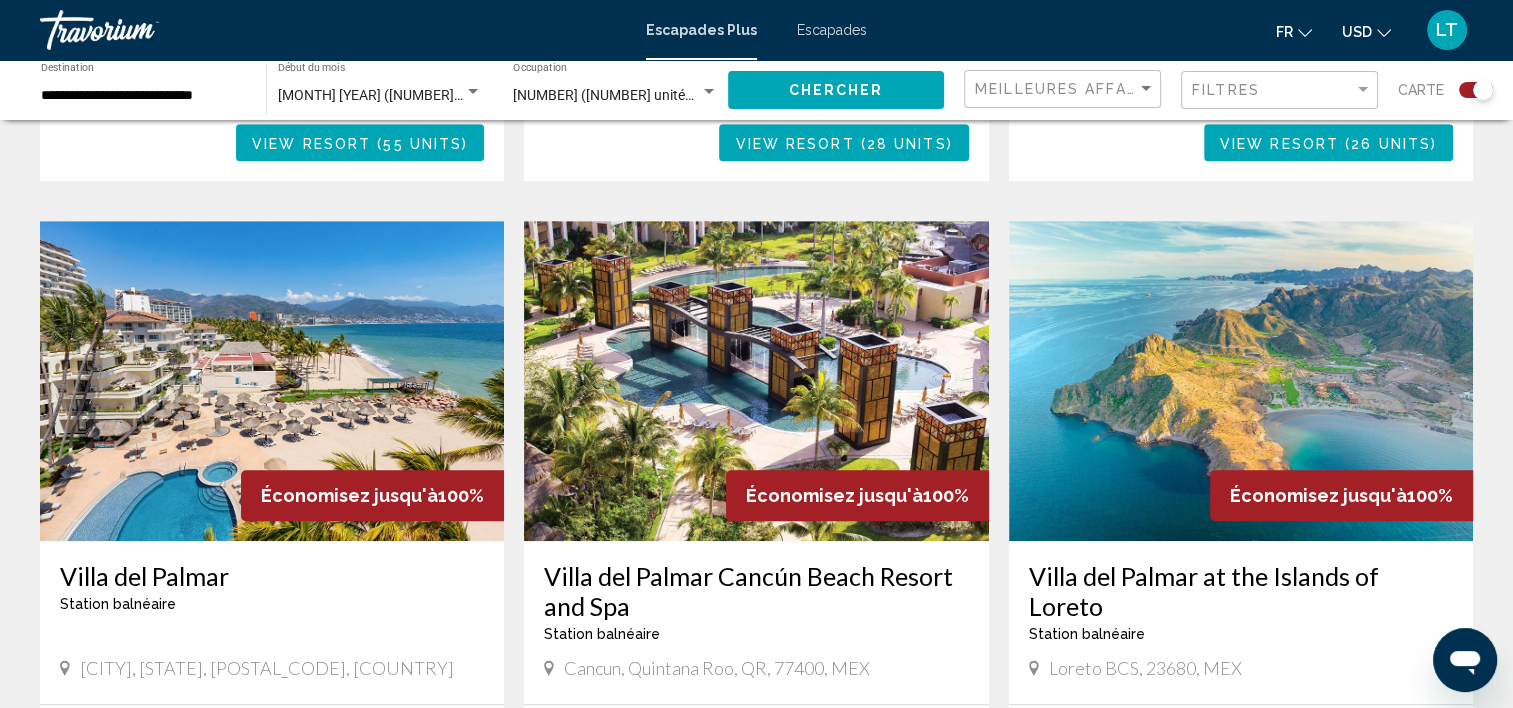 click at bounding box center [272, 381] 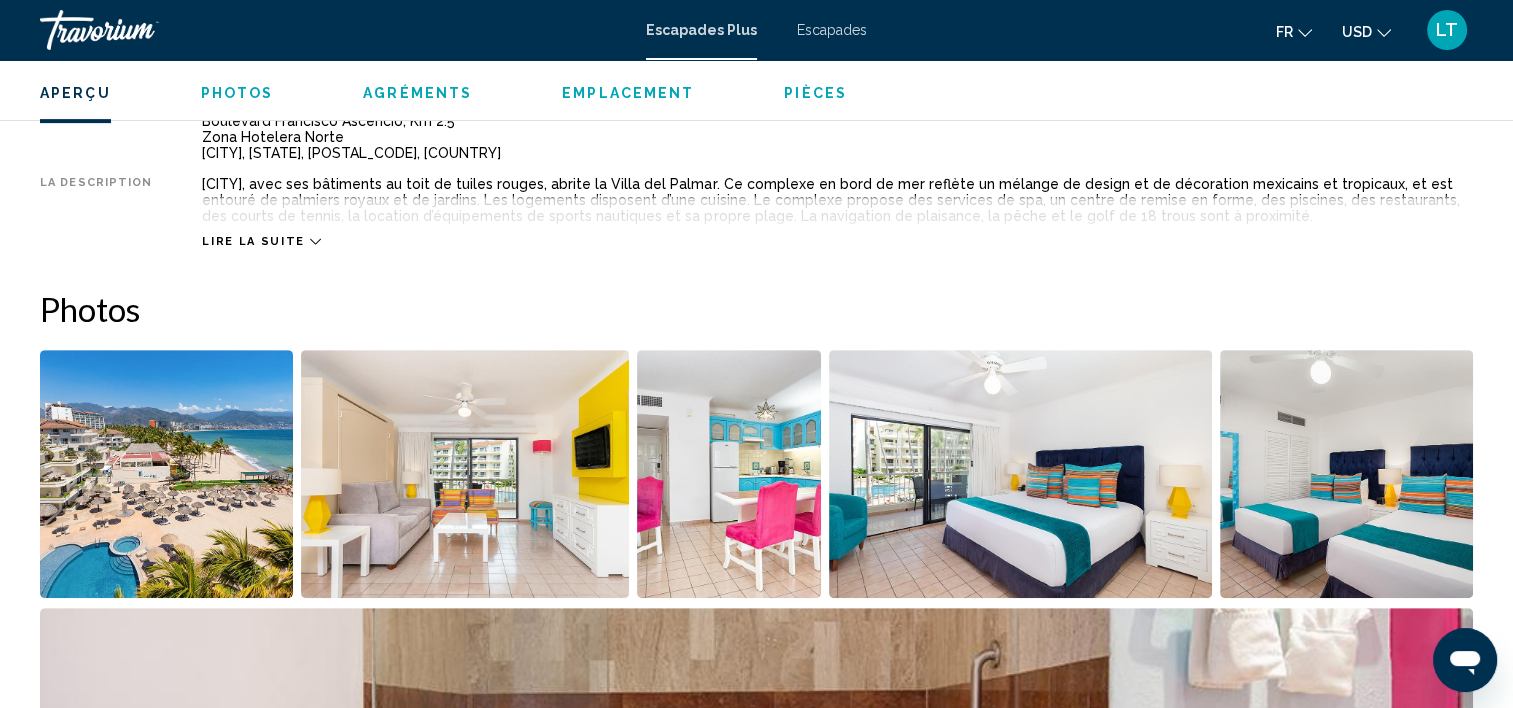 scroll, scrollTop: 906, scrollLeft: 0, axis: vertical 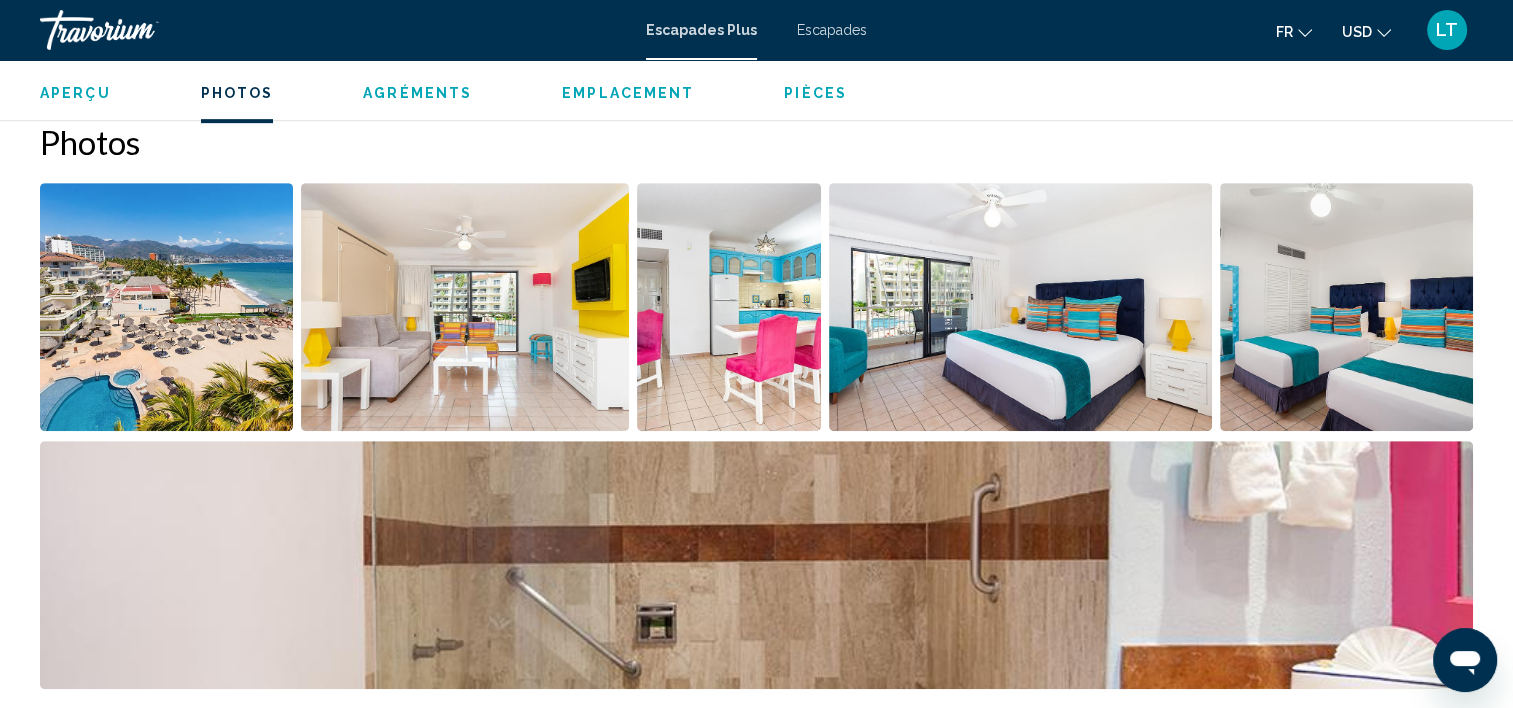 click at bounding box center (166, 307) 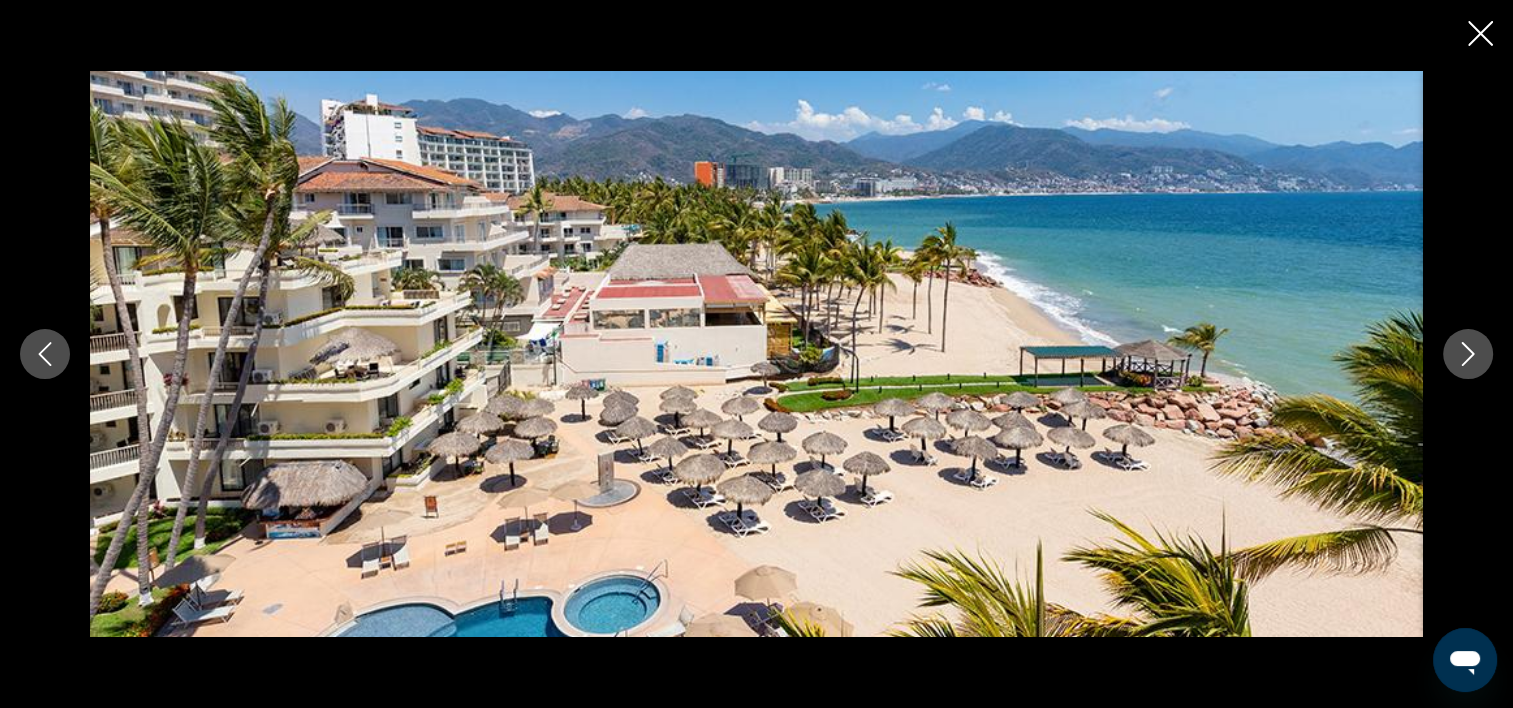 click 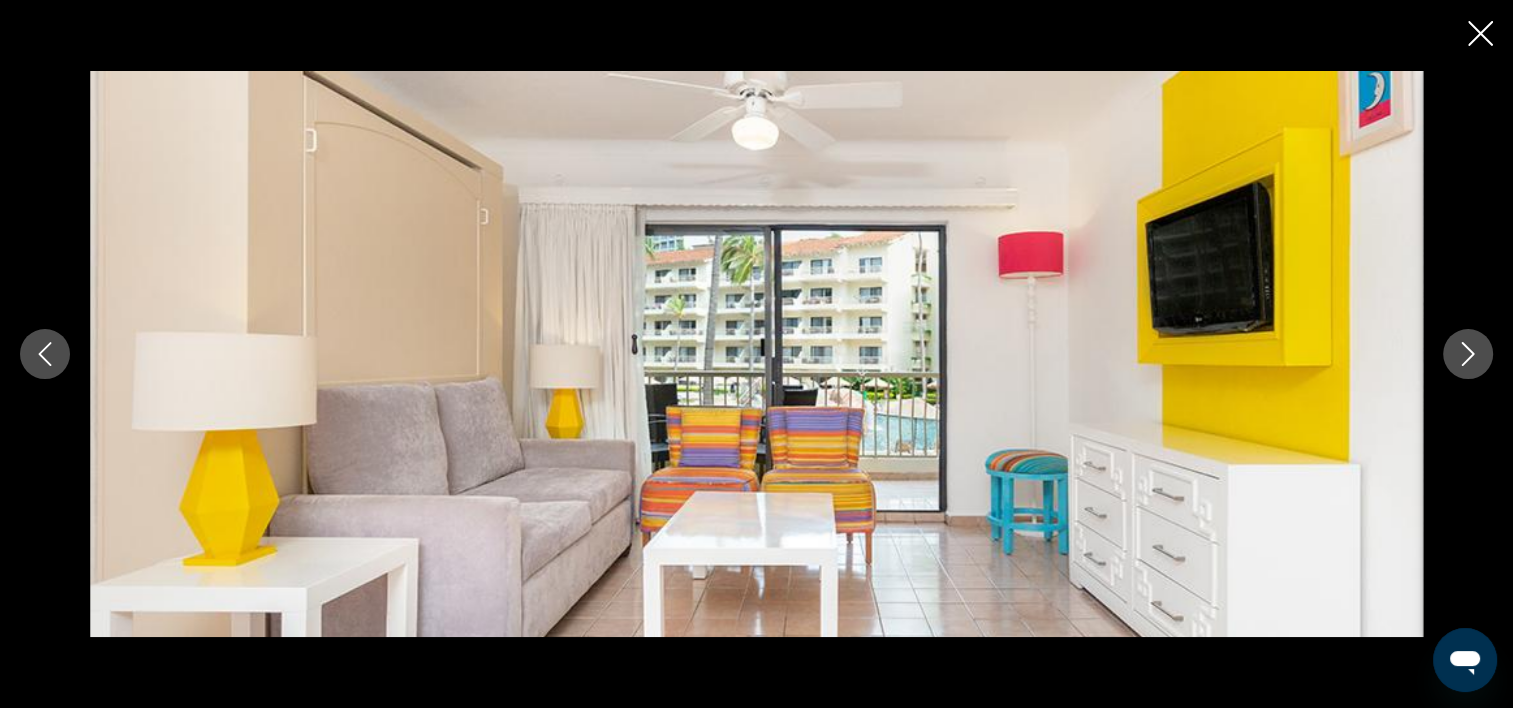 click 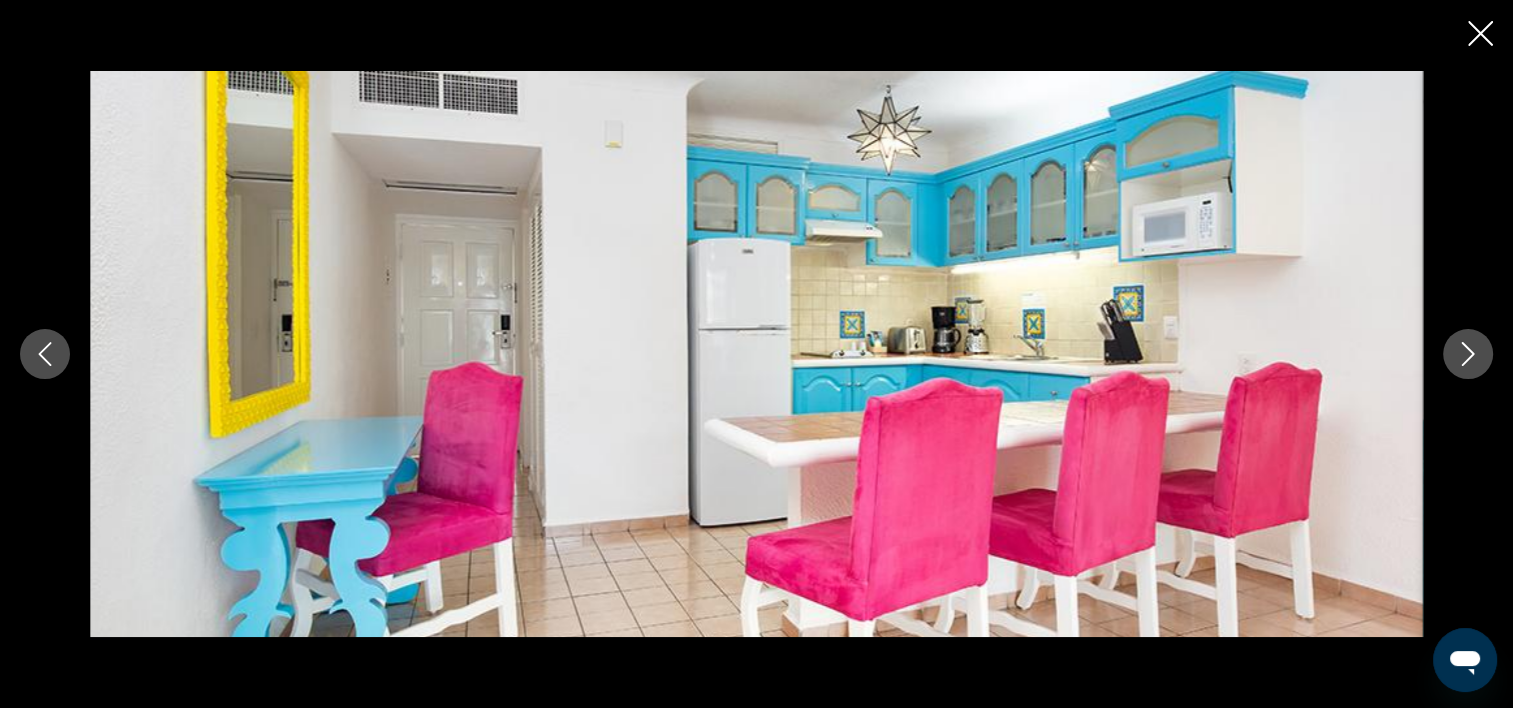 click 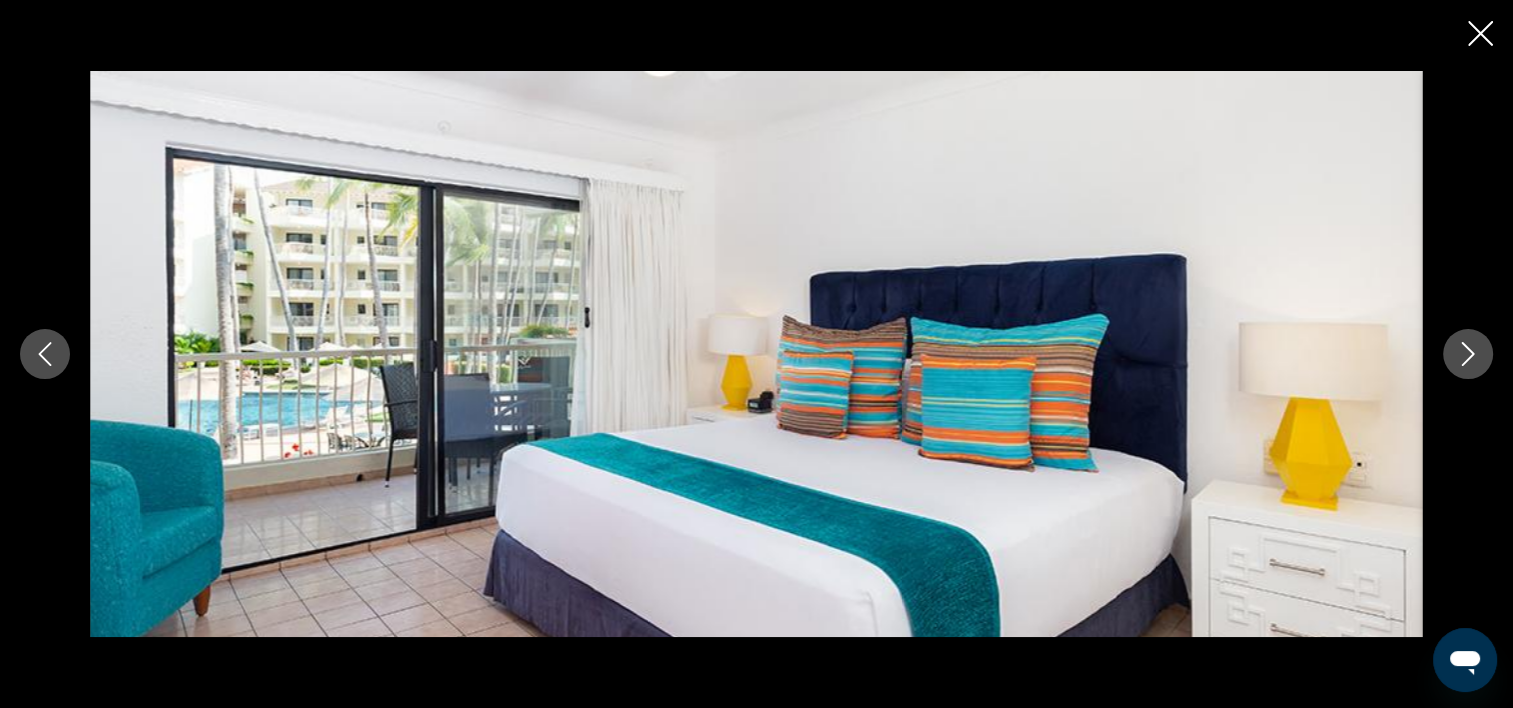 click 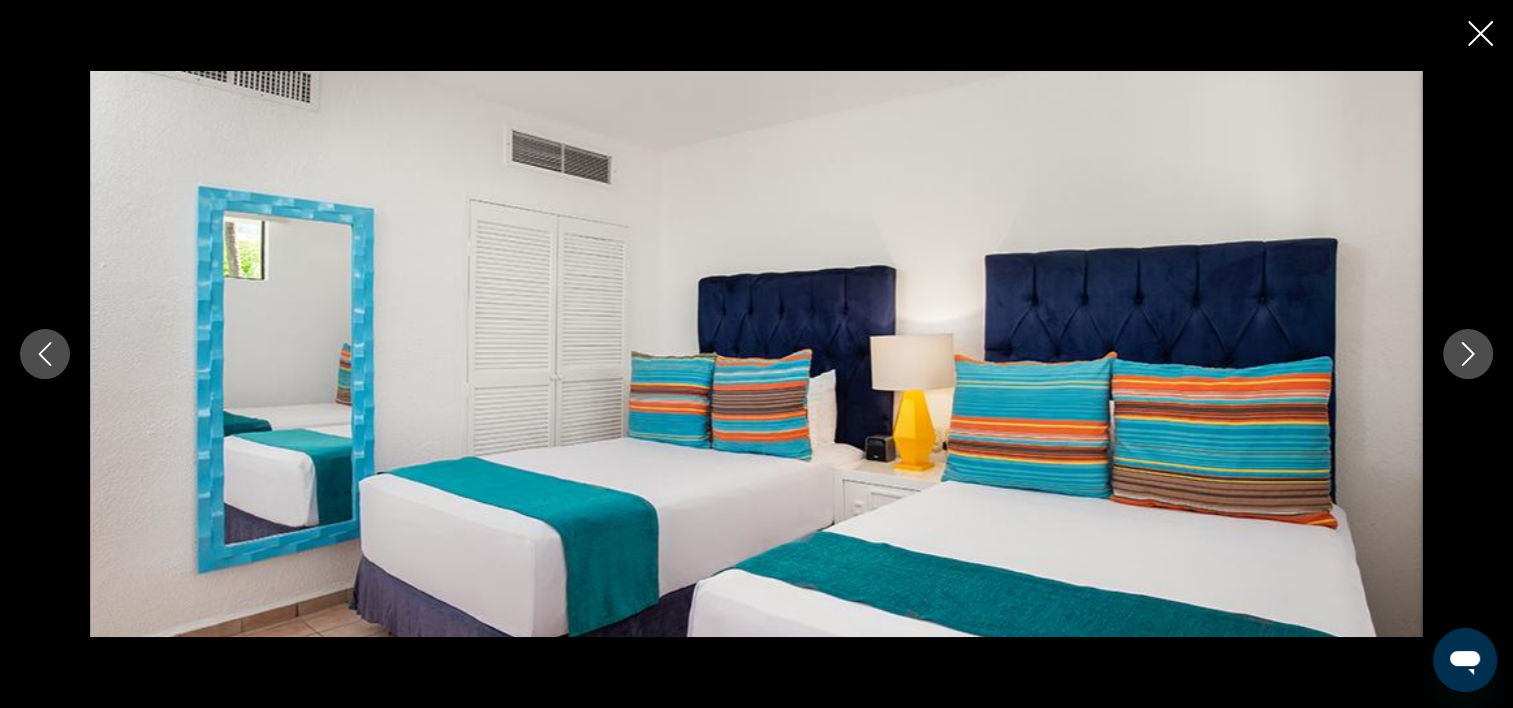 click 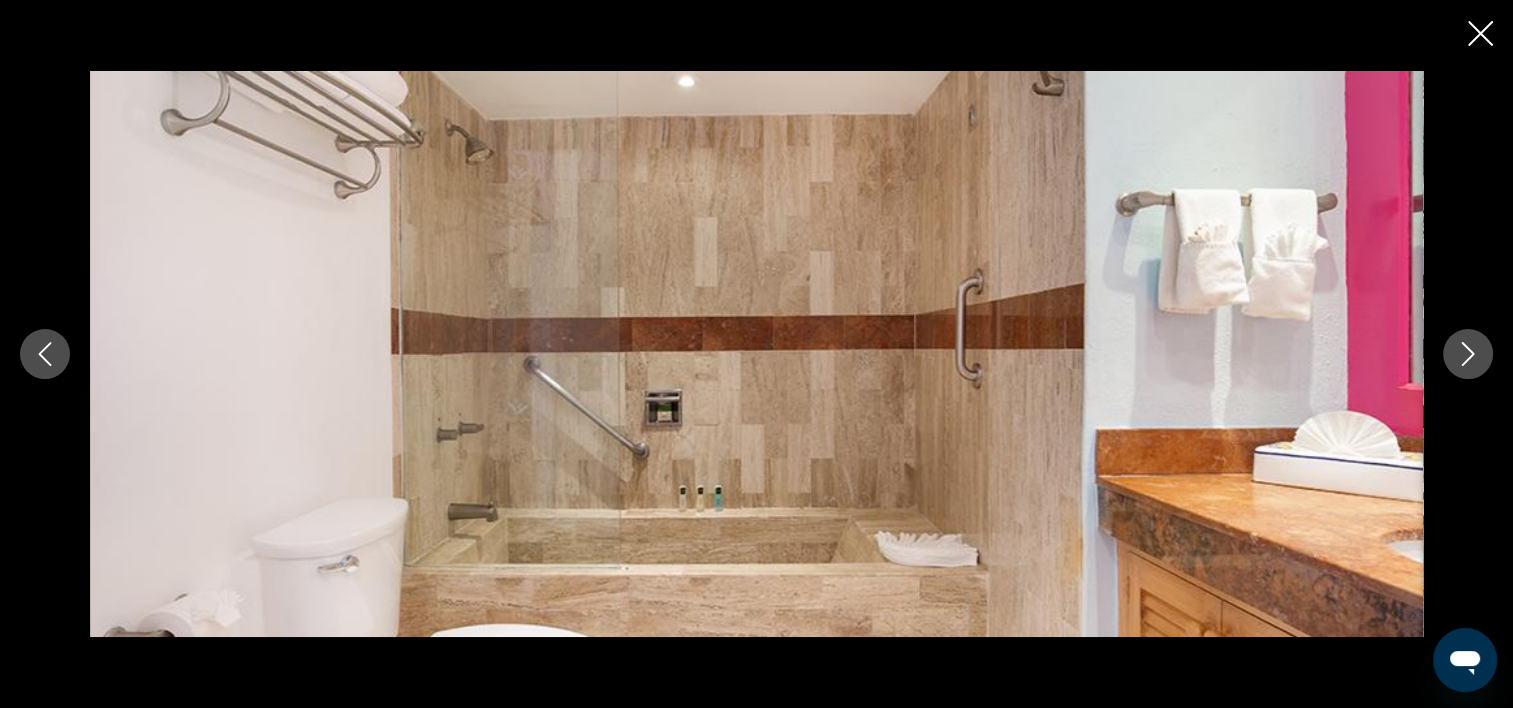 click 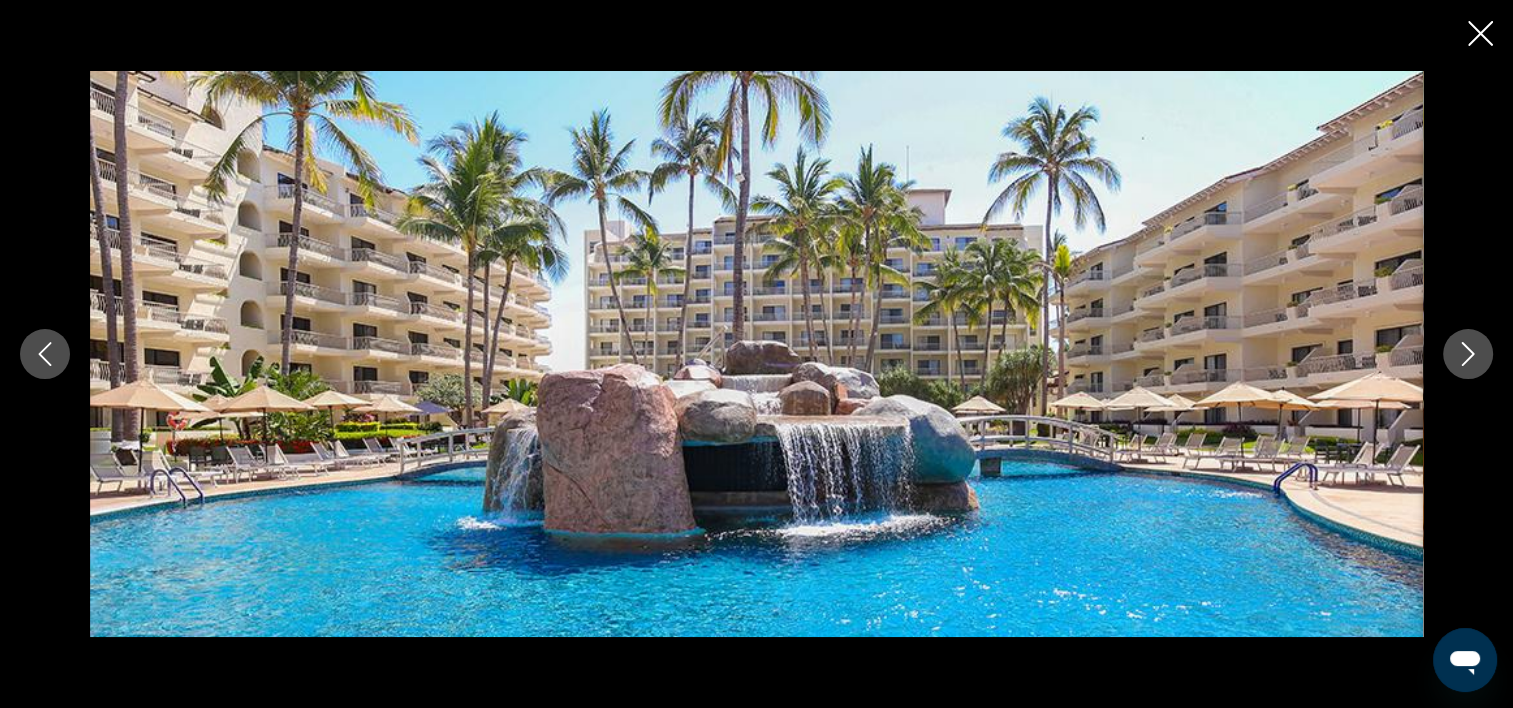click 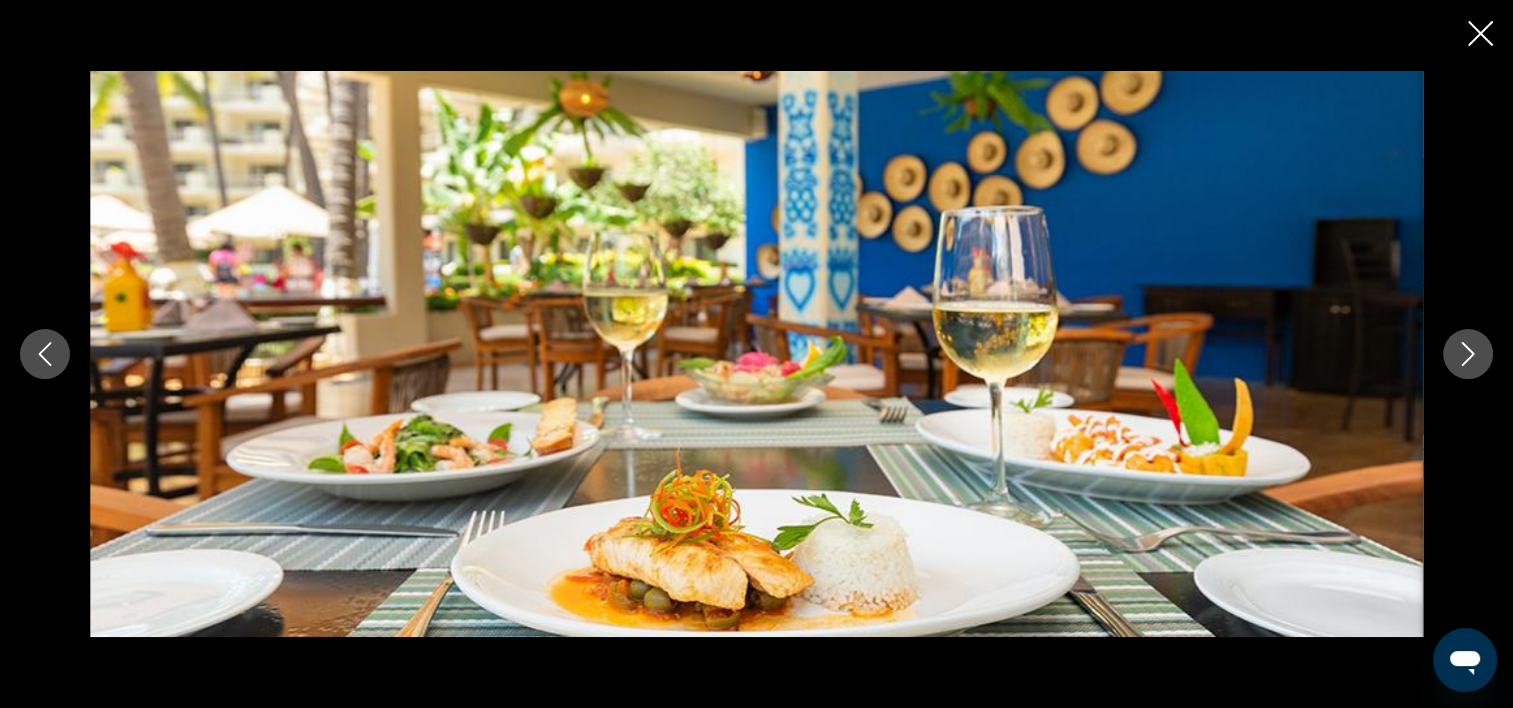 click 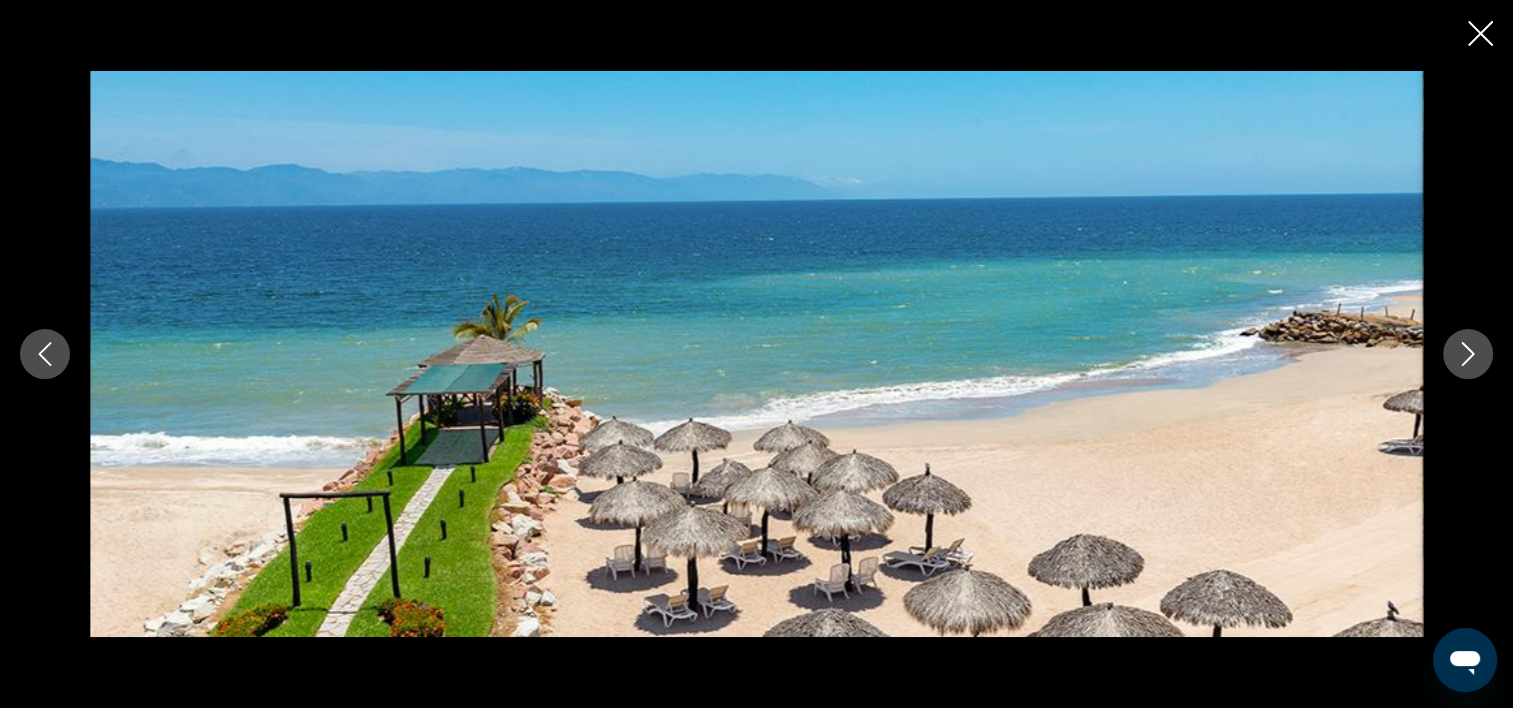 click at bounding box center [1468, 354] 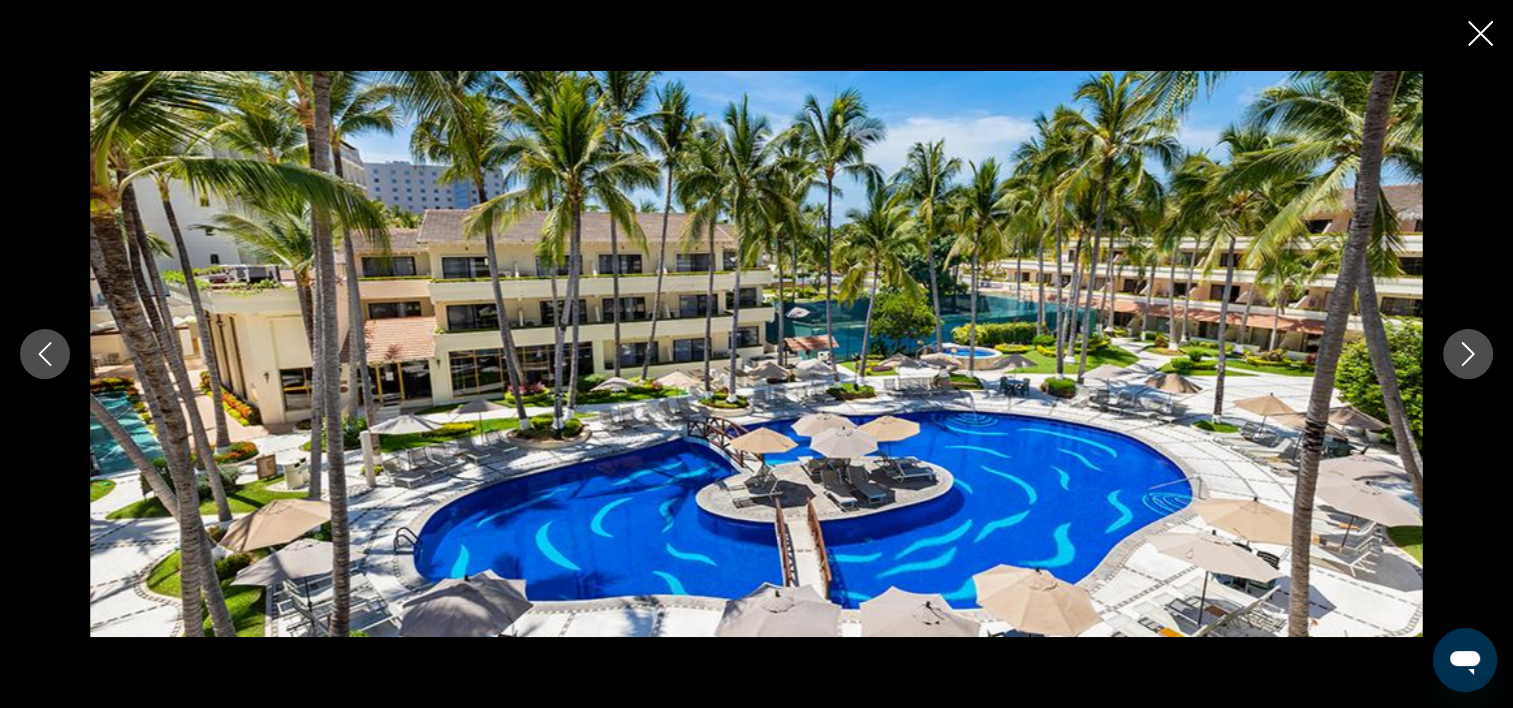 click at bounding box center [1468, 354] 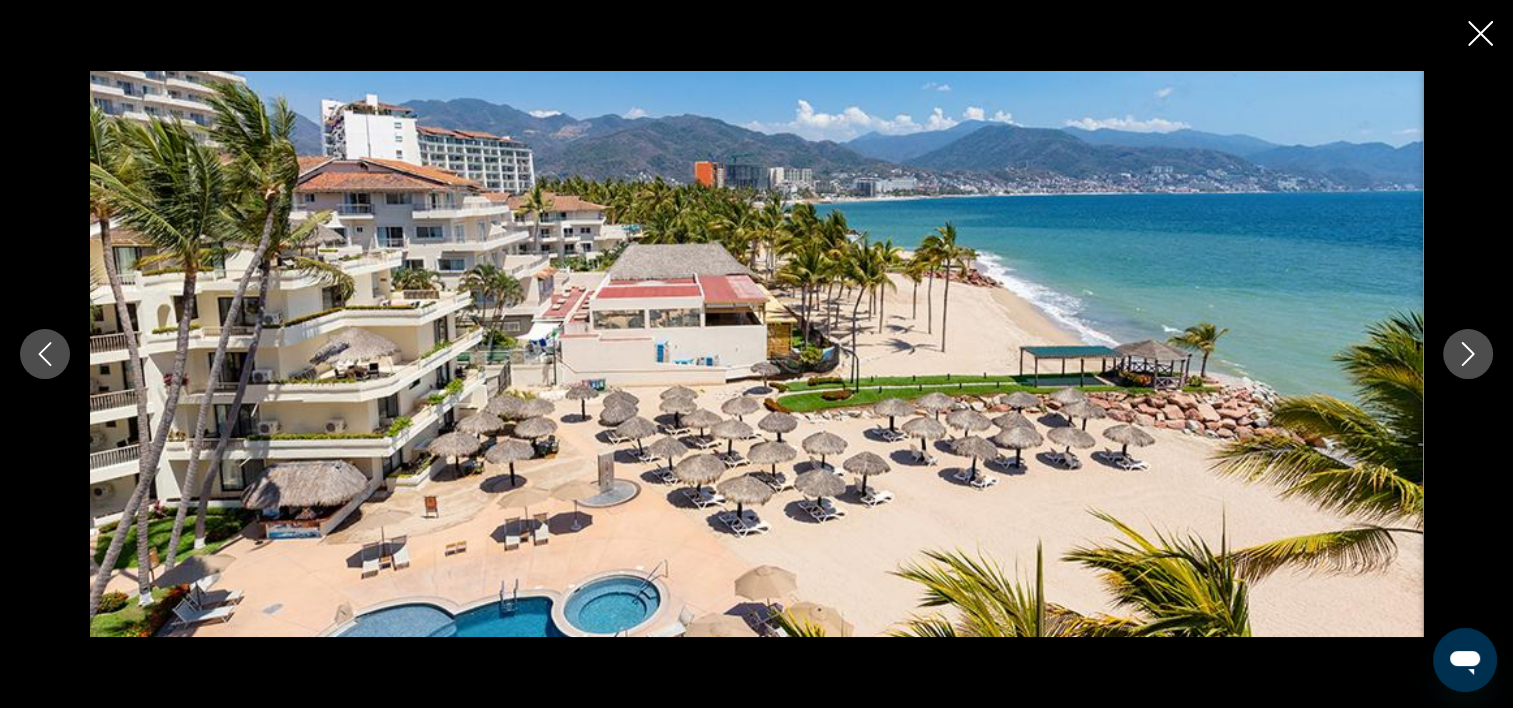 click at bounding box center [1468, 354] 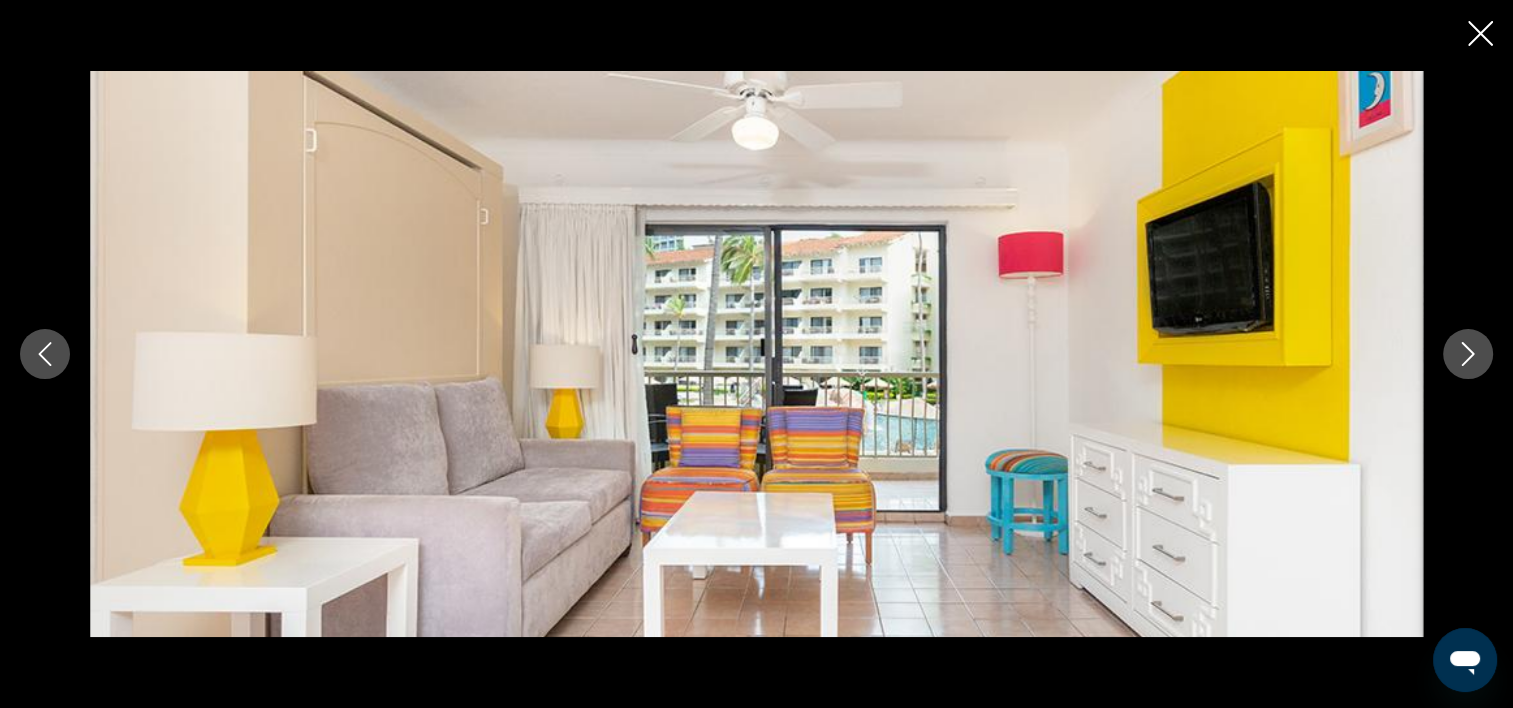 click at bounding box center [1468, 354] 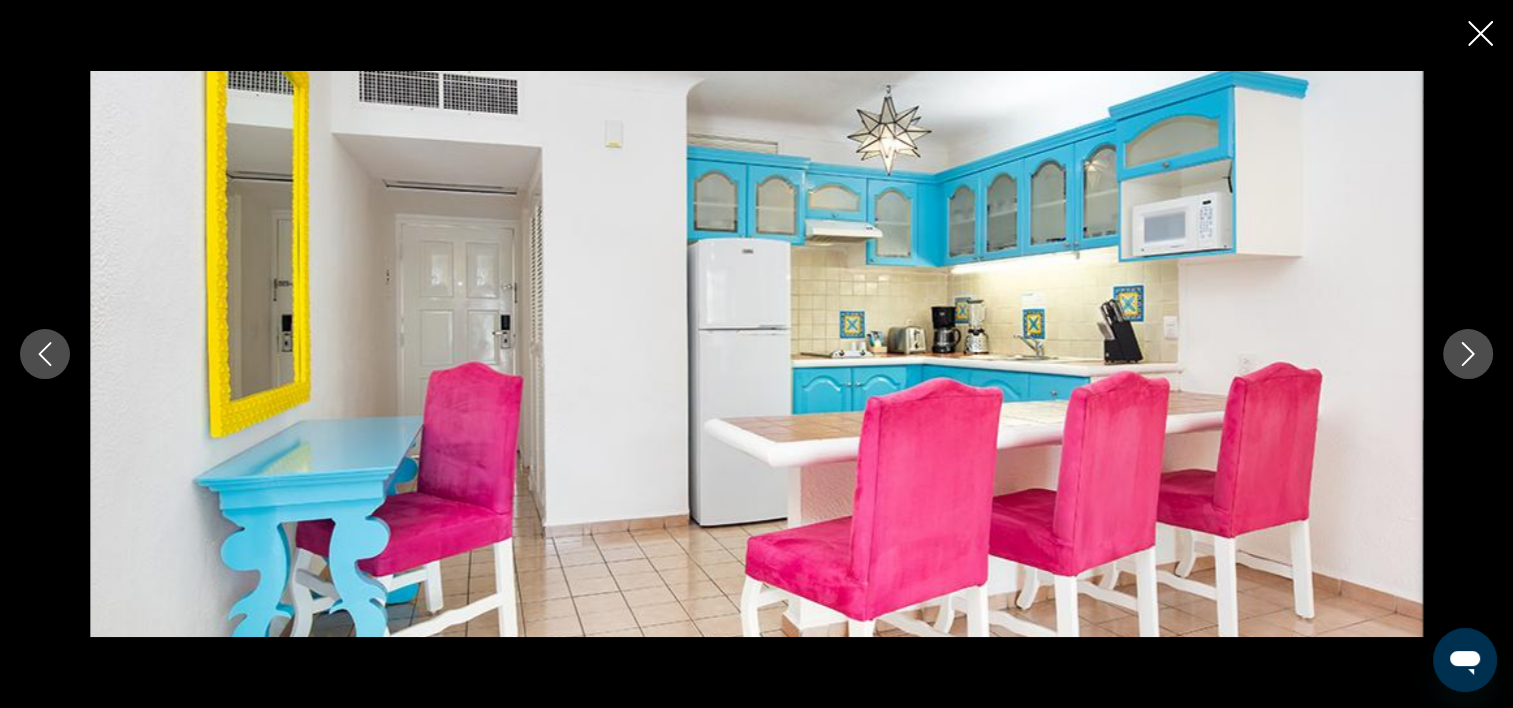 click at bounding box center (1468, 354) 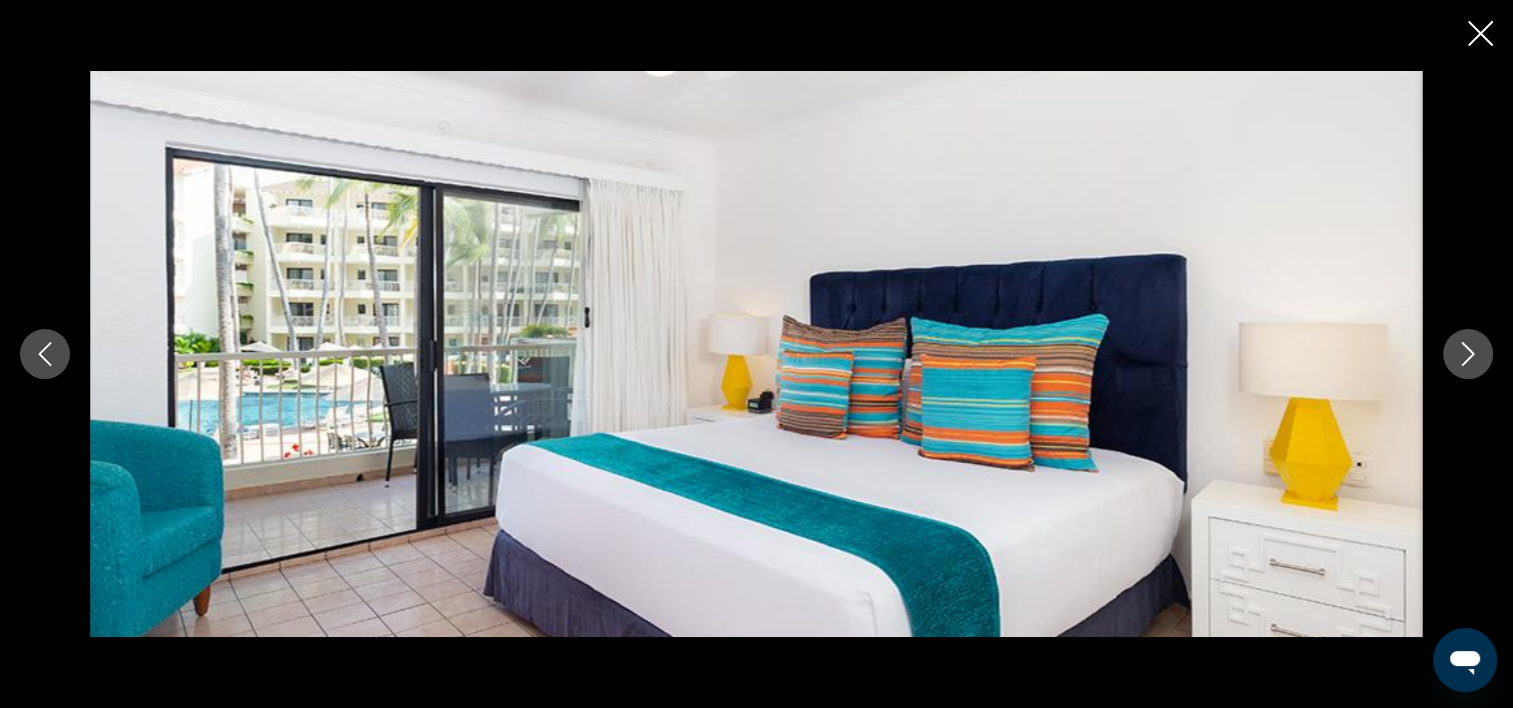 click at bounding box center [1468, 354] 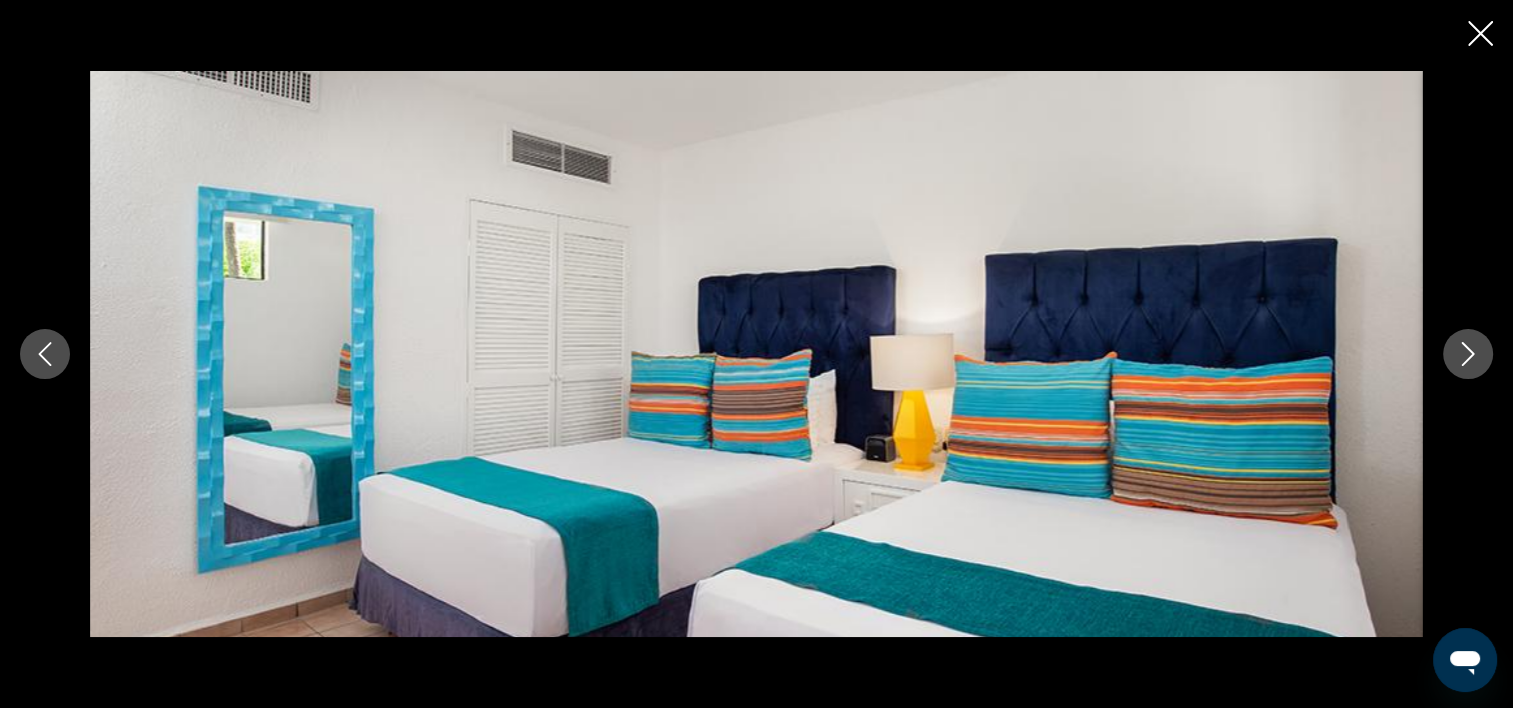 click at bounding box center [1468, 354] 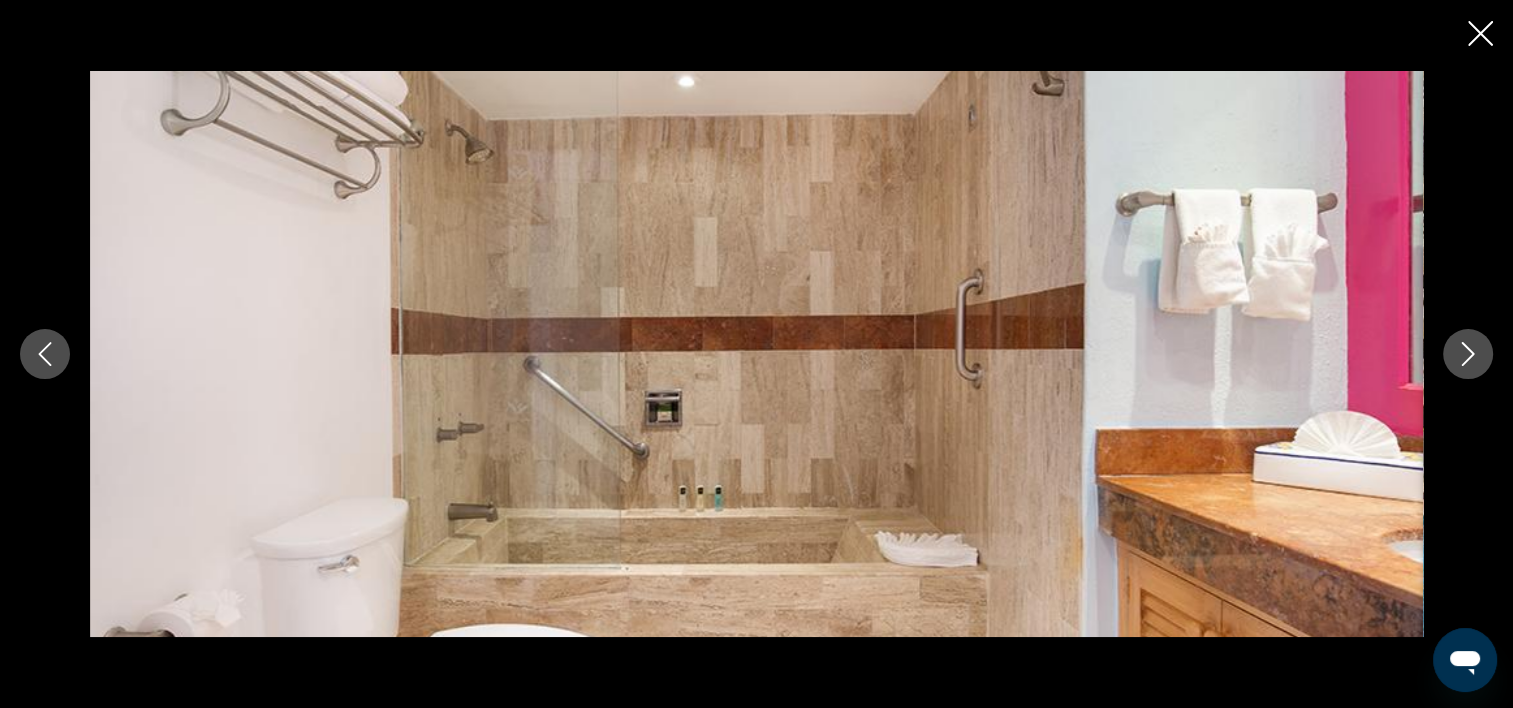 click at bounding box center (1468, 354) 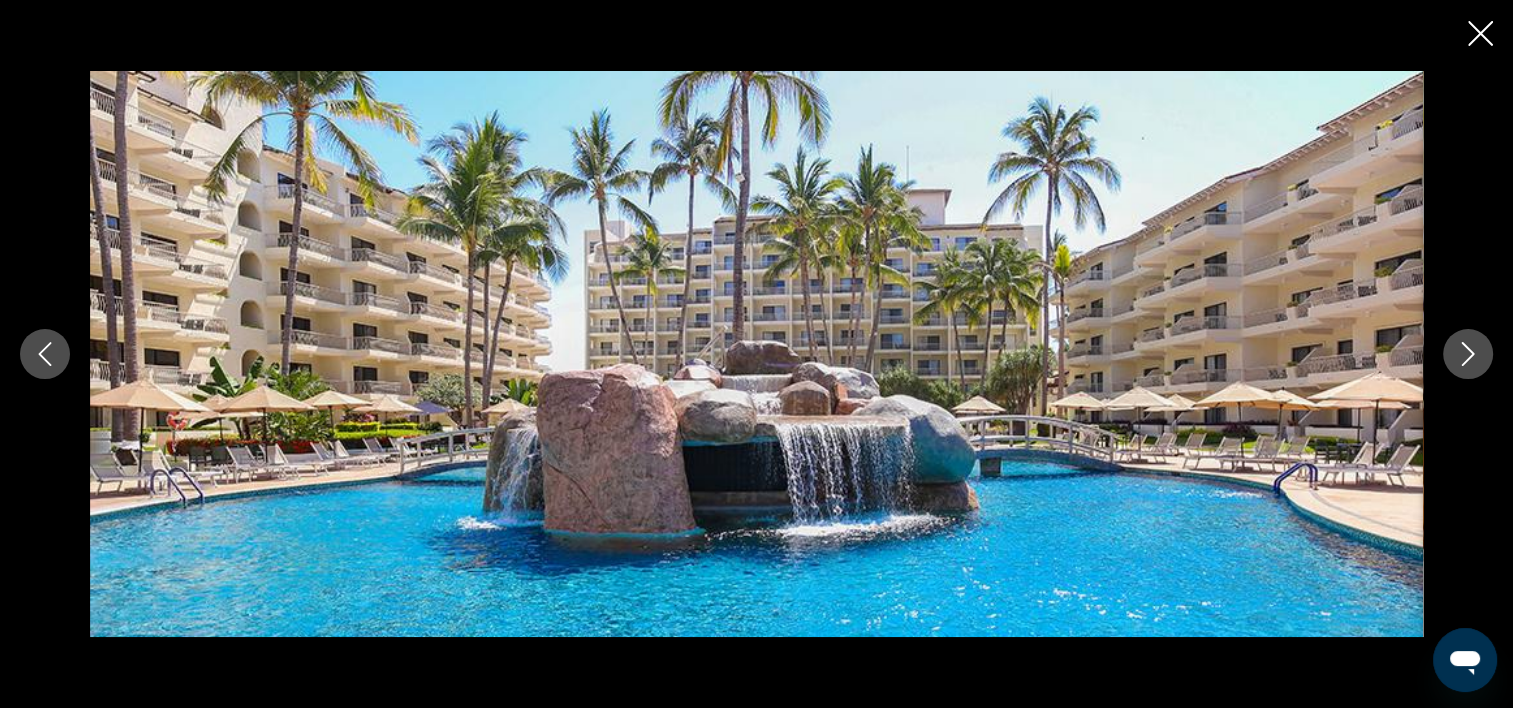 click at bounding box center (1468, 354) 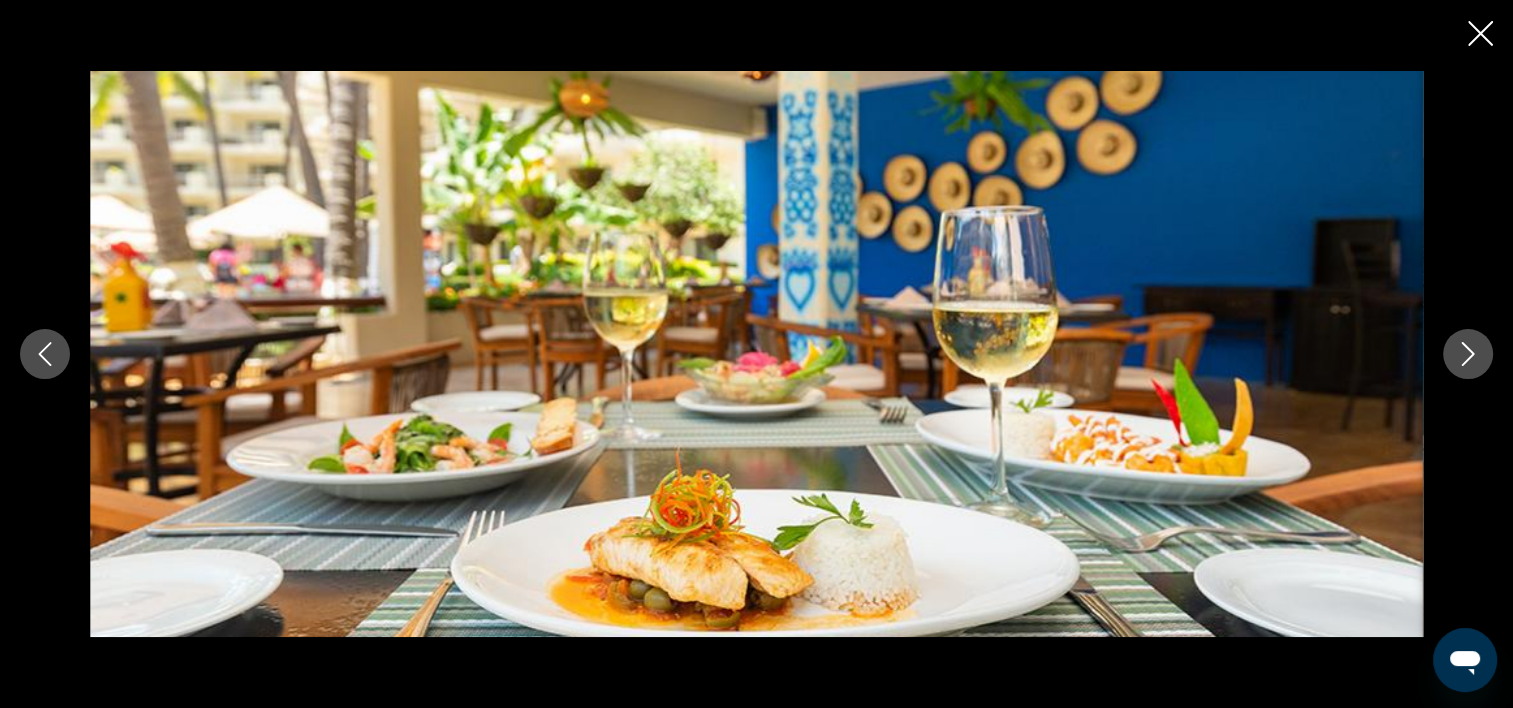 click at bounding box center [1468, 354] 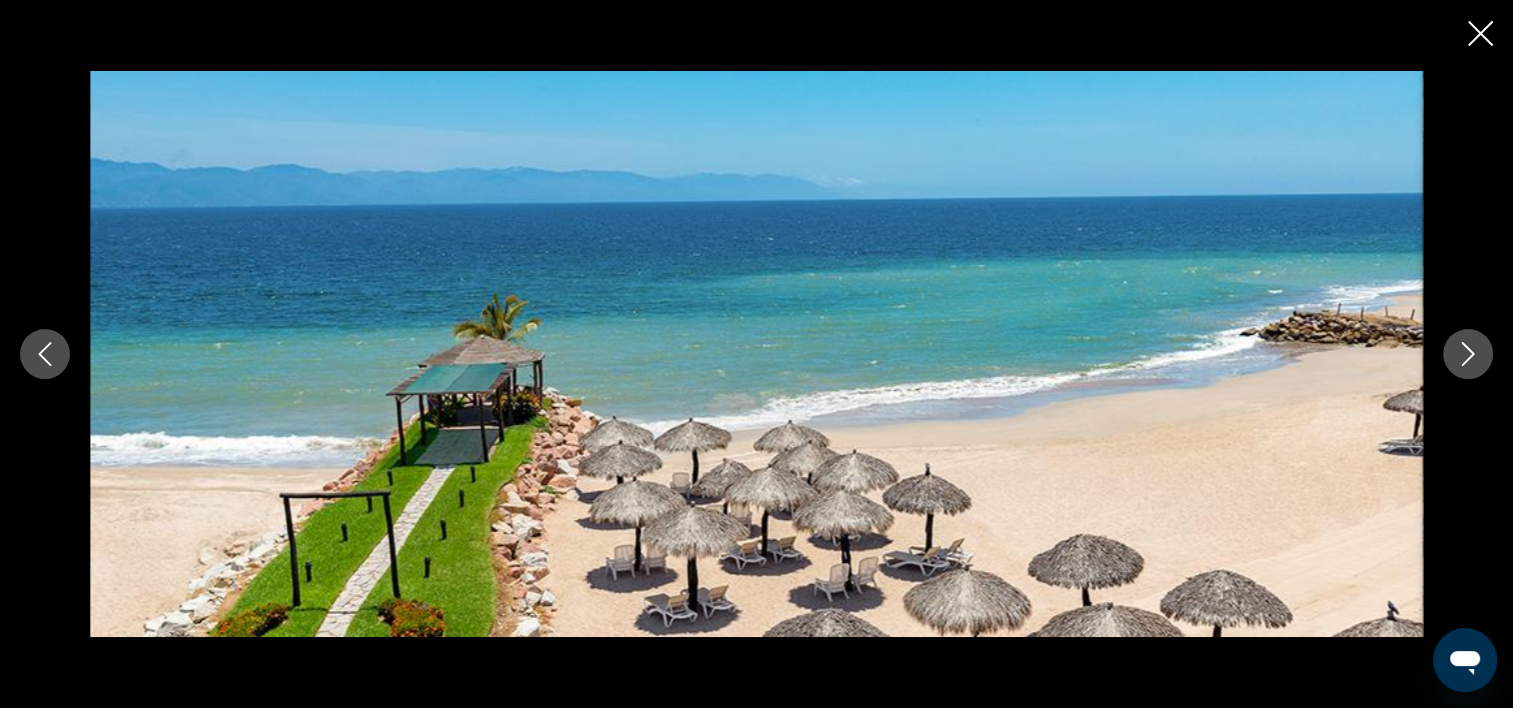 click at bounding box center [1468, 354] 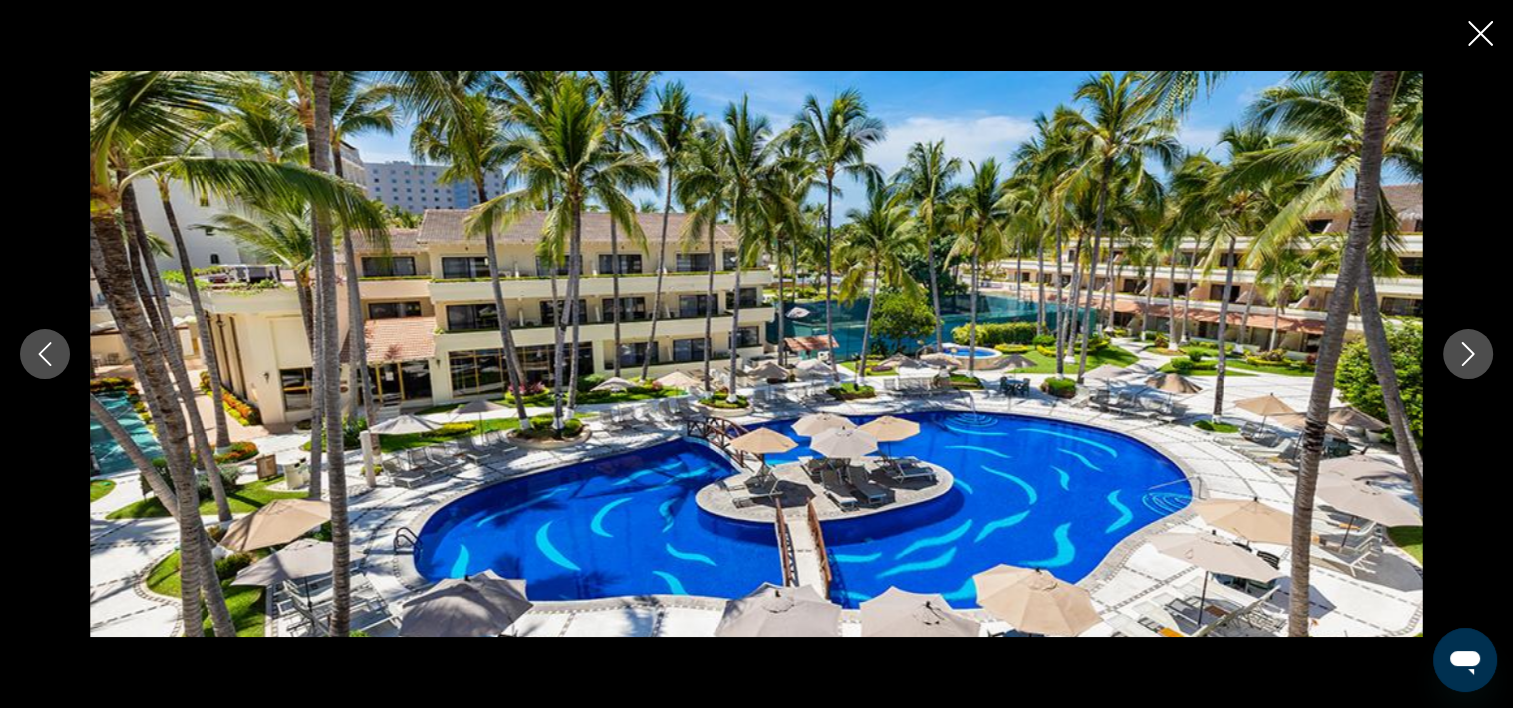 click at bounding box center [1468, 354] 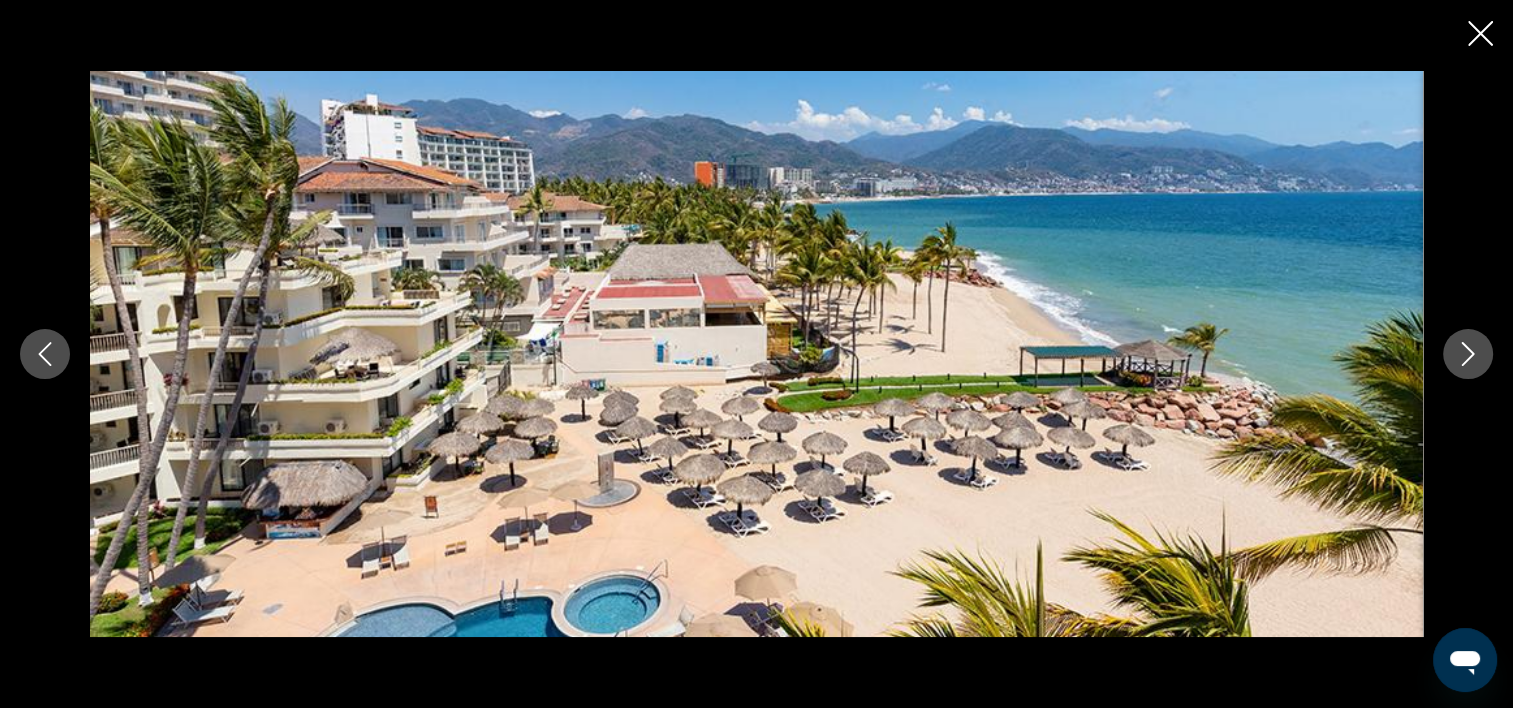 click 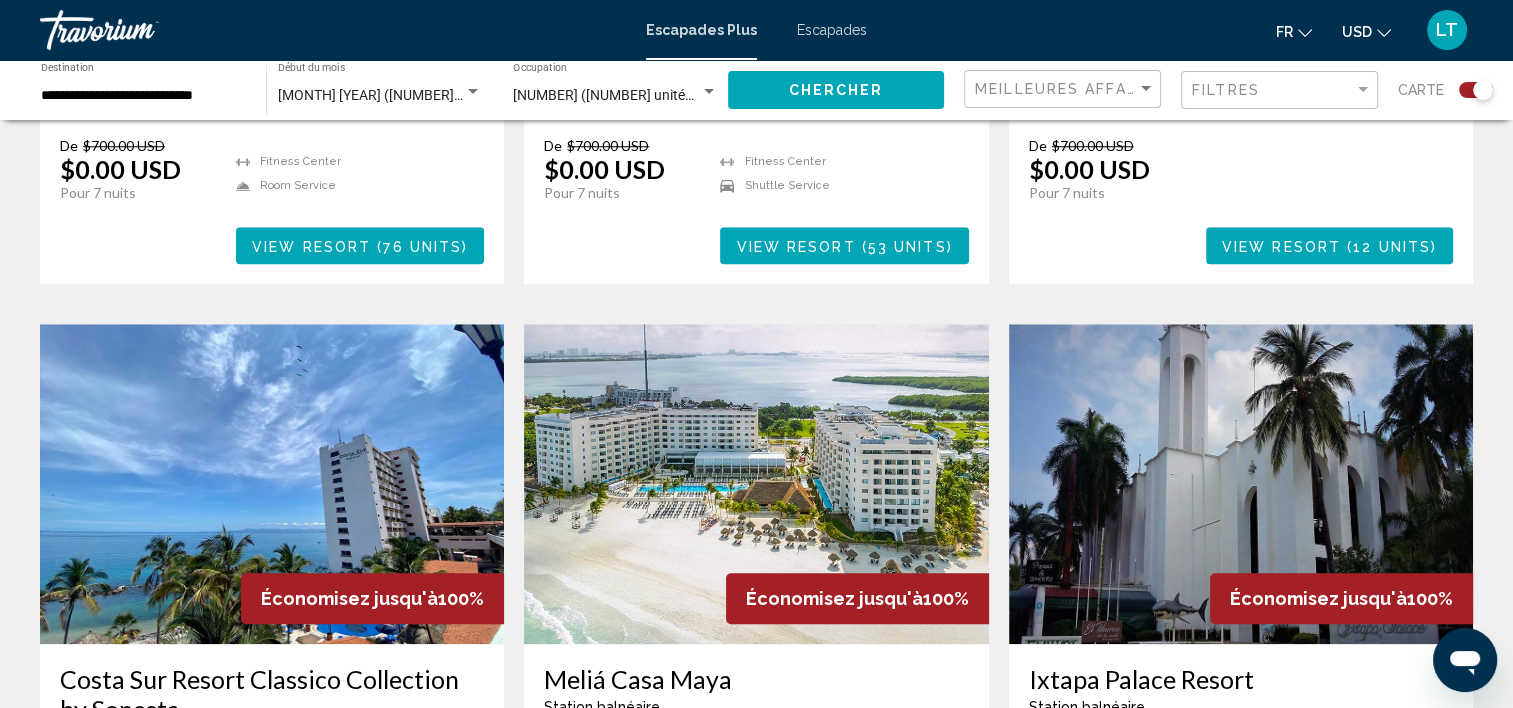 scroll, scrollTop: 2000, scrollLeft: 0, axis: vertical 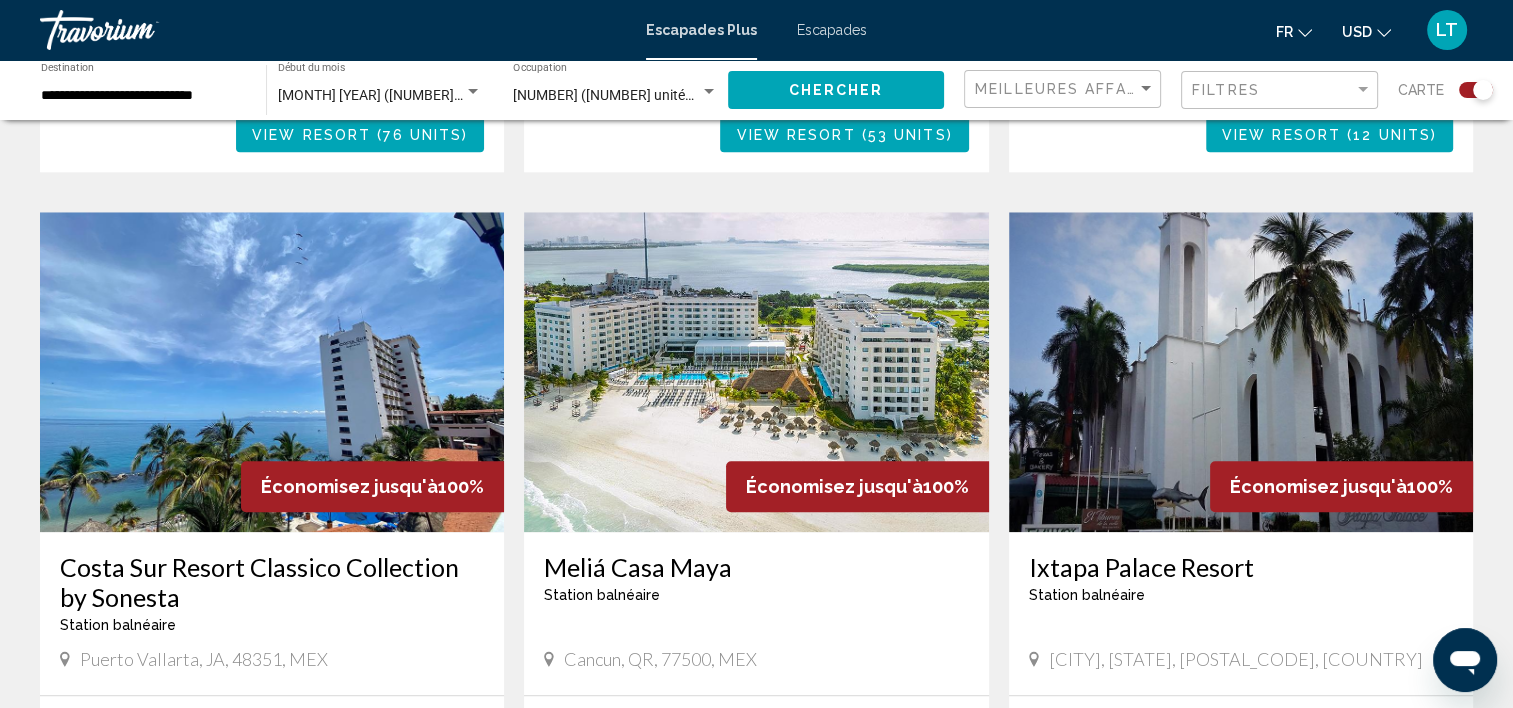 click at bounding box center [756, 372] 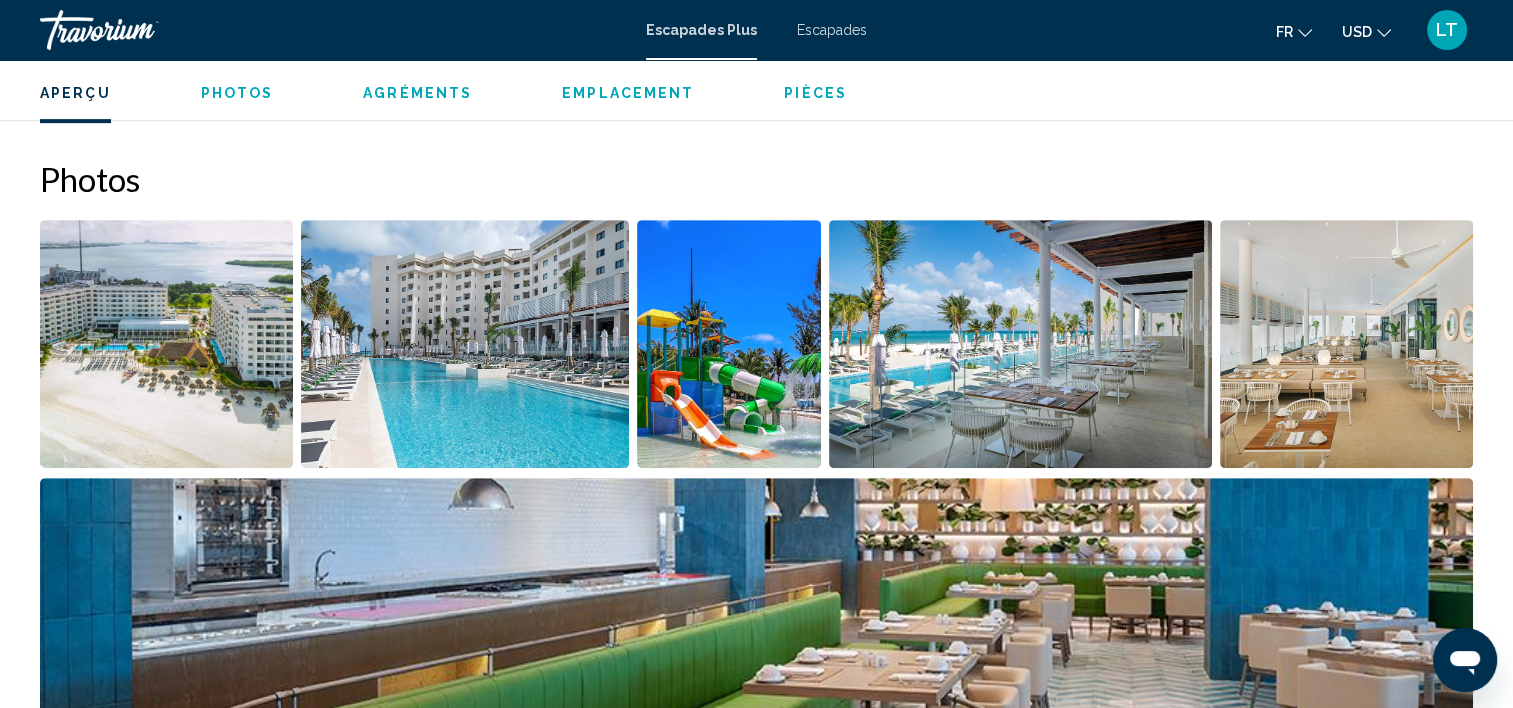 scroll, scrollTop: 906, scrollLeft: 0, axis: vertical 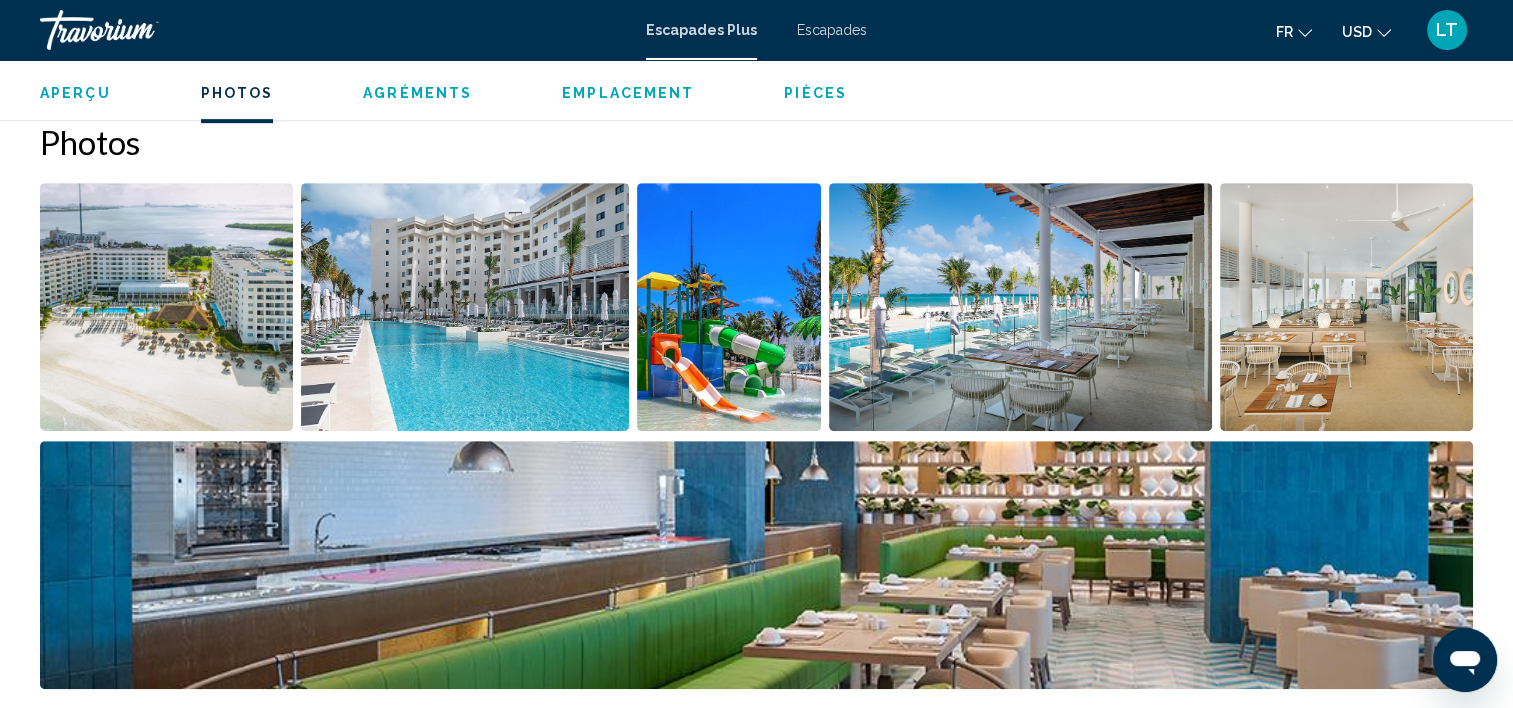 click at bounding box center (166, 307) 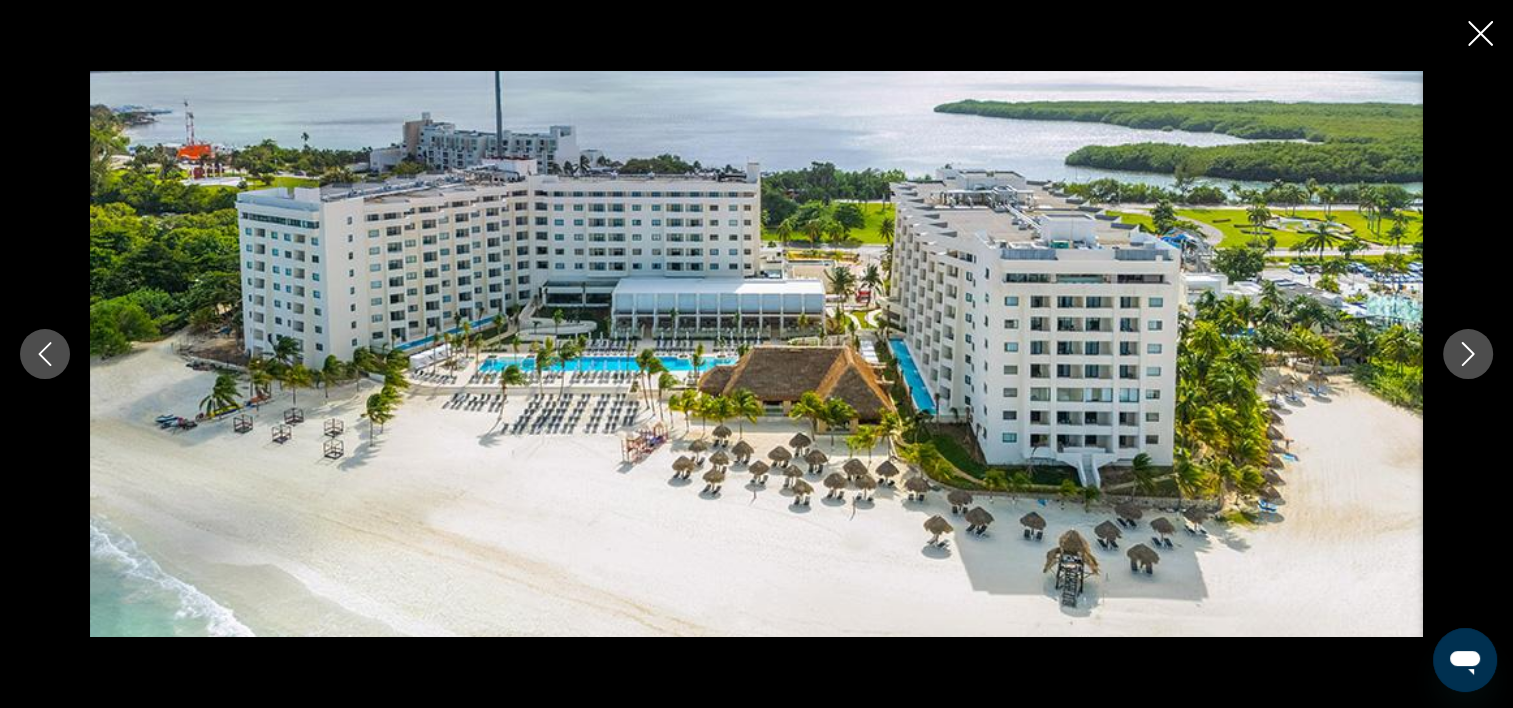 click 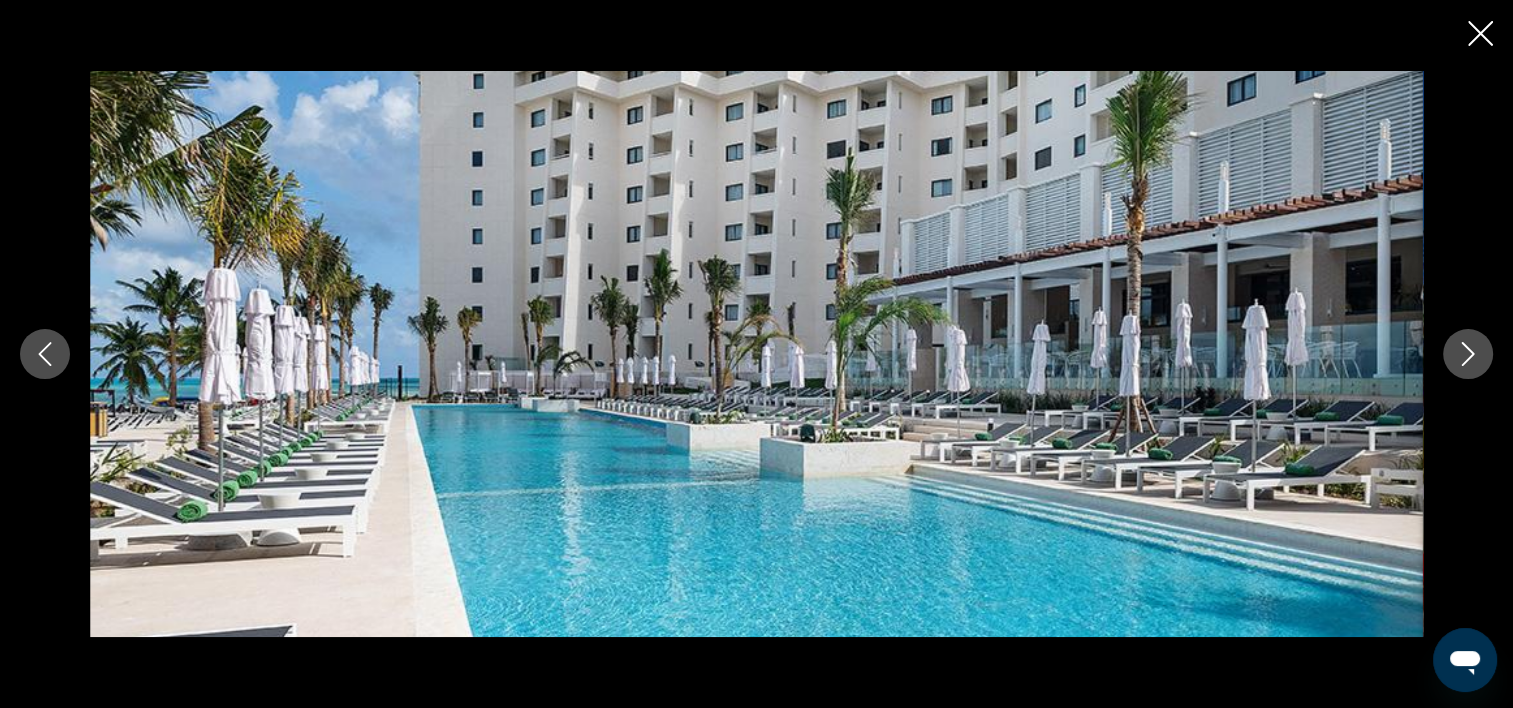 click 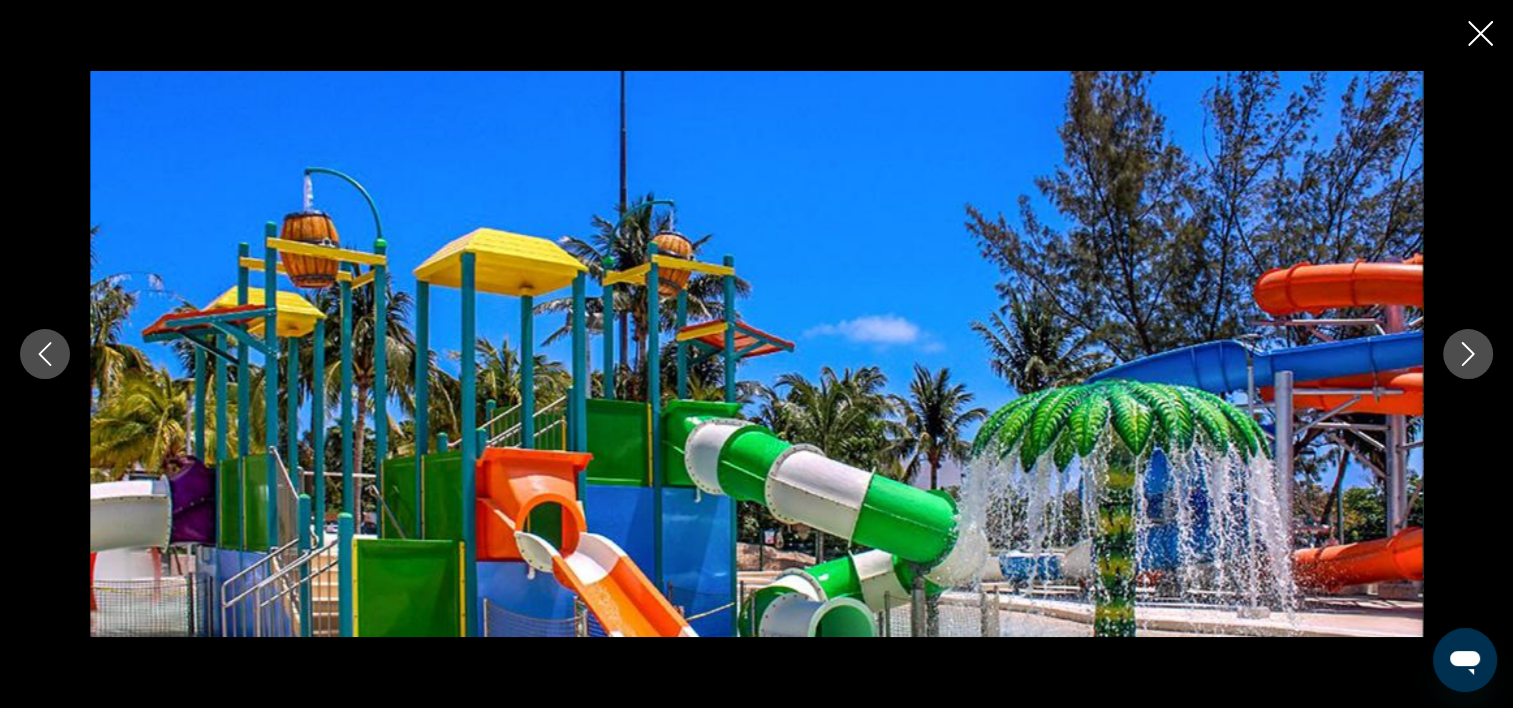 click 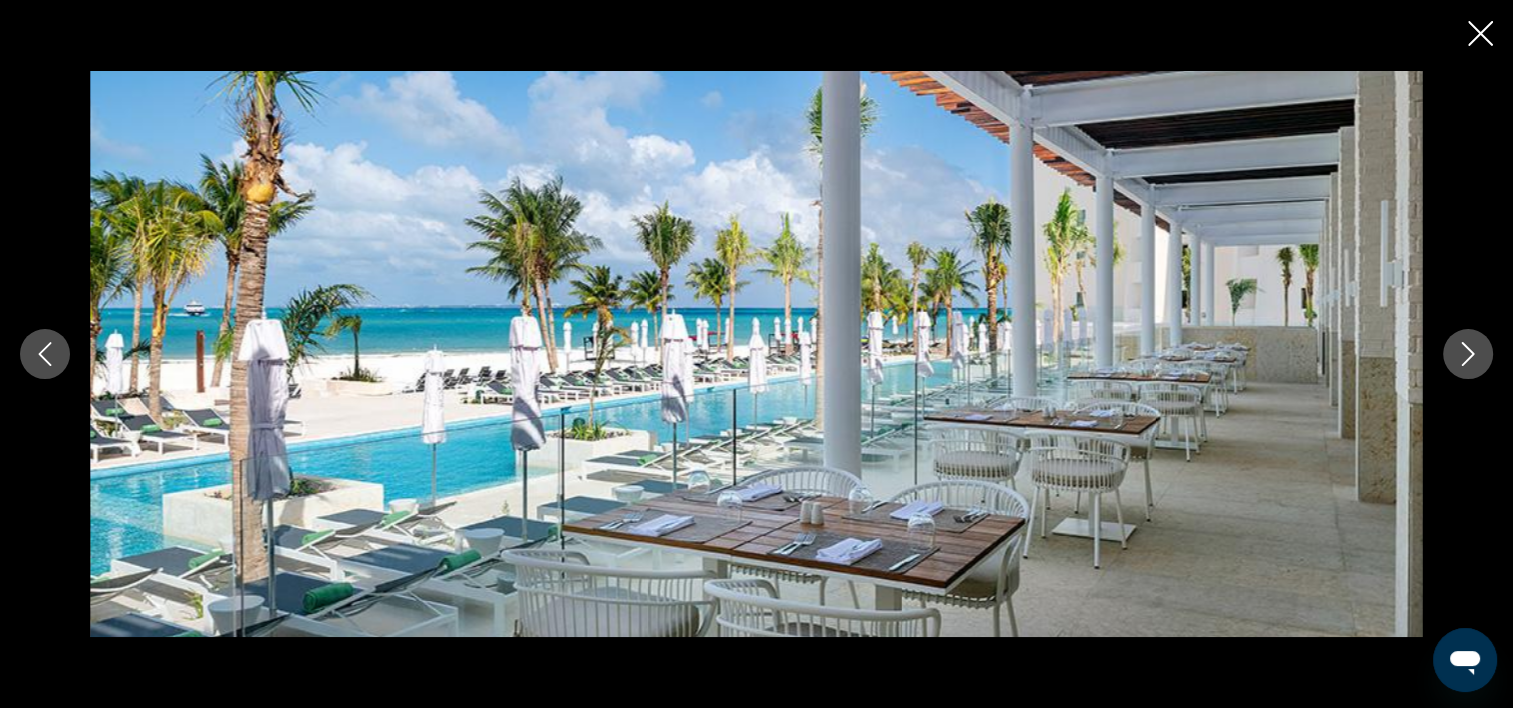 click 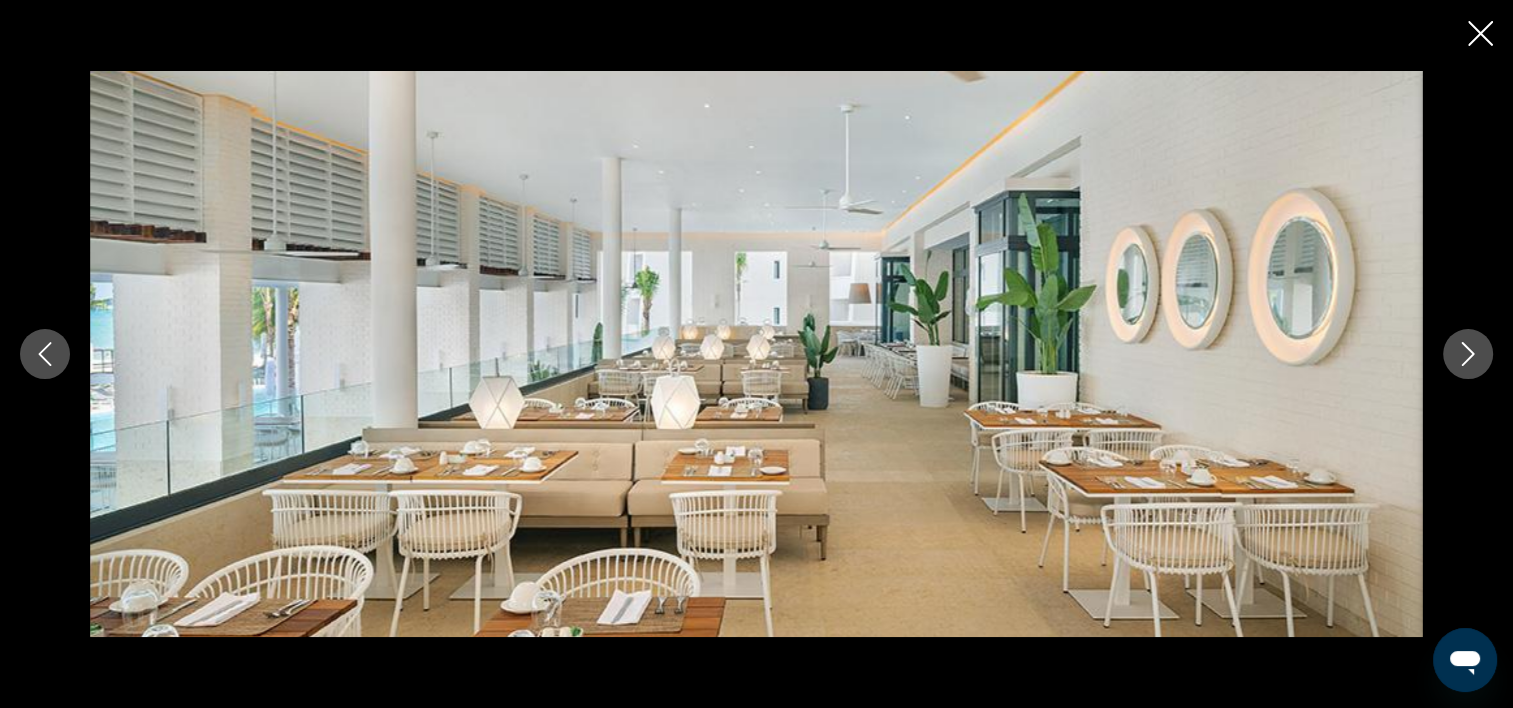 click 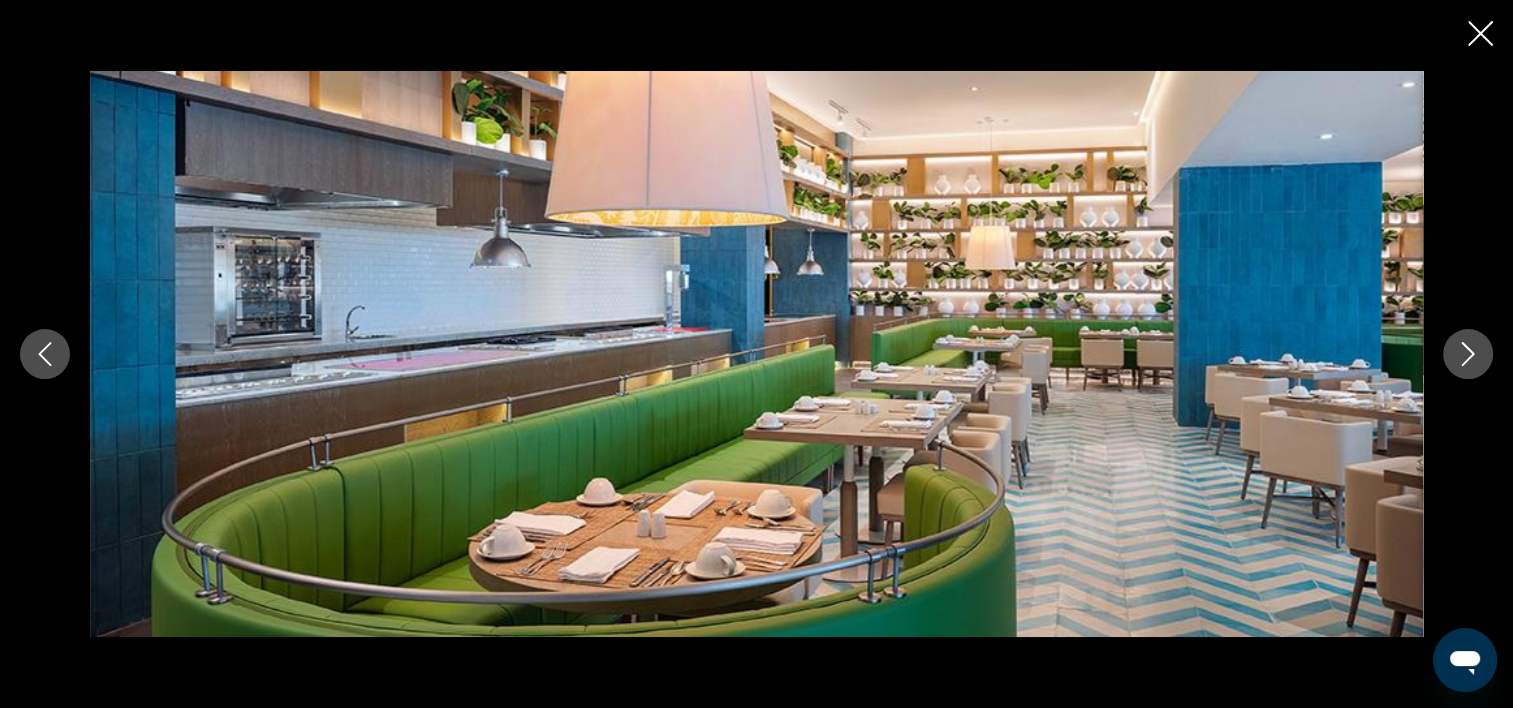 click 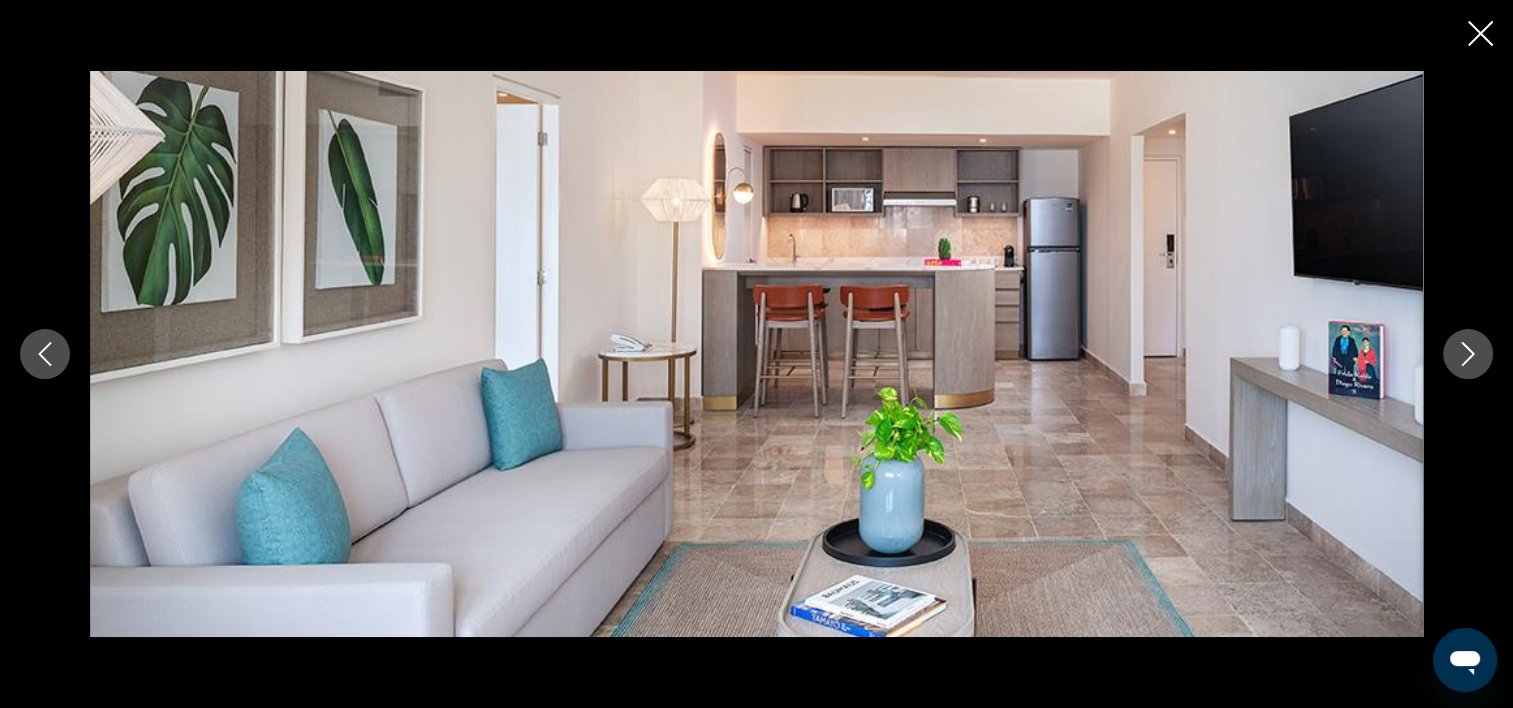 click 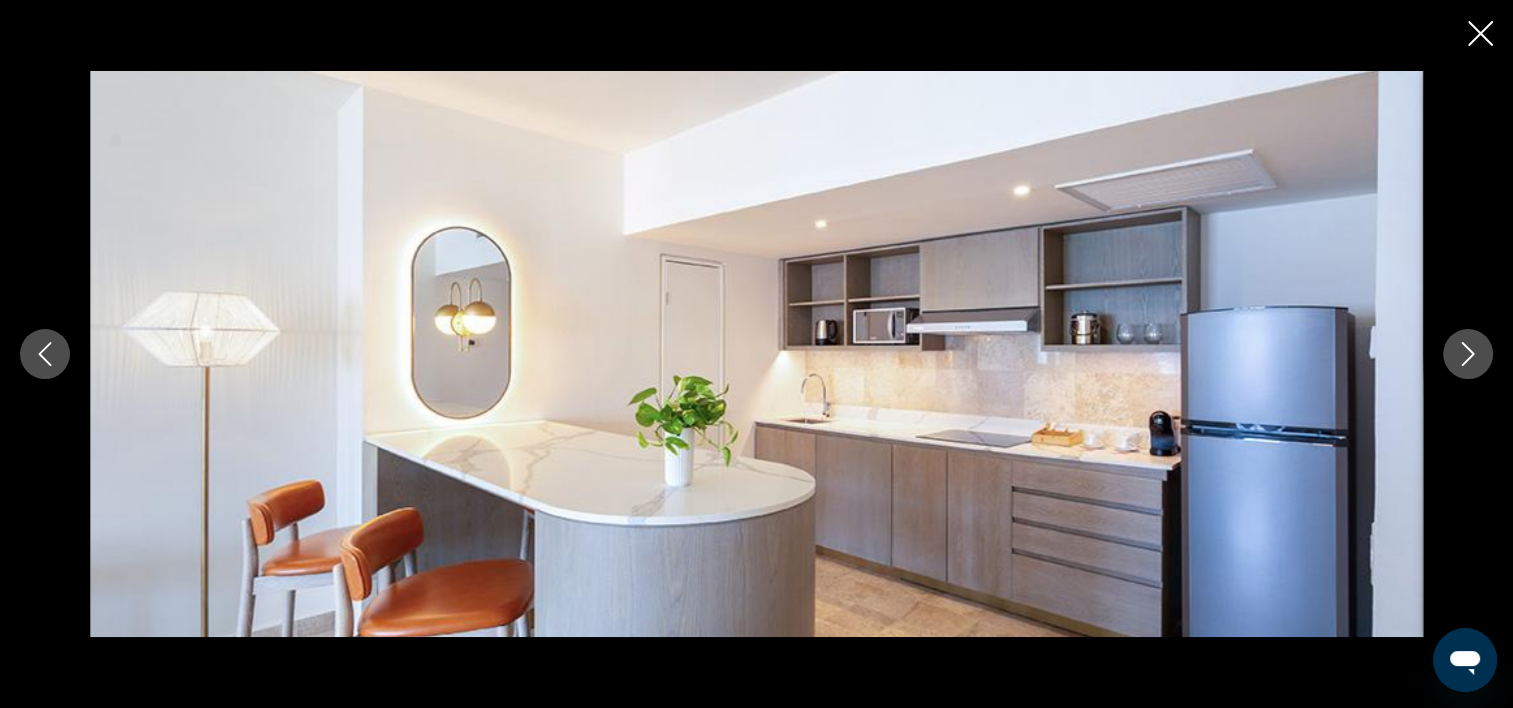 click 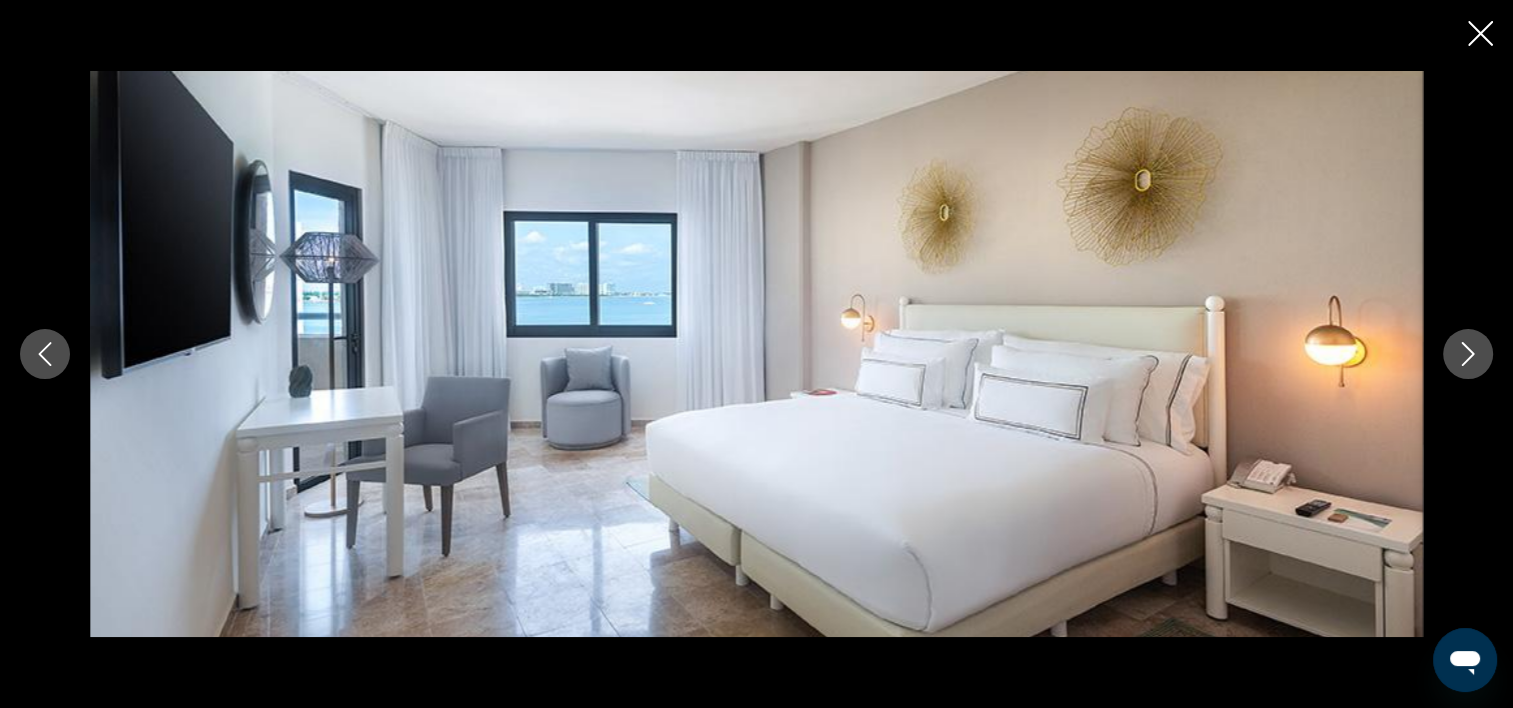 click 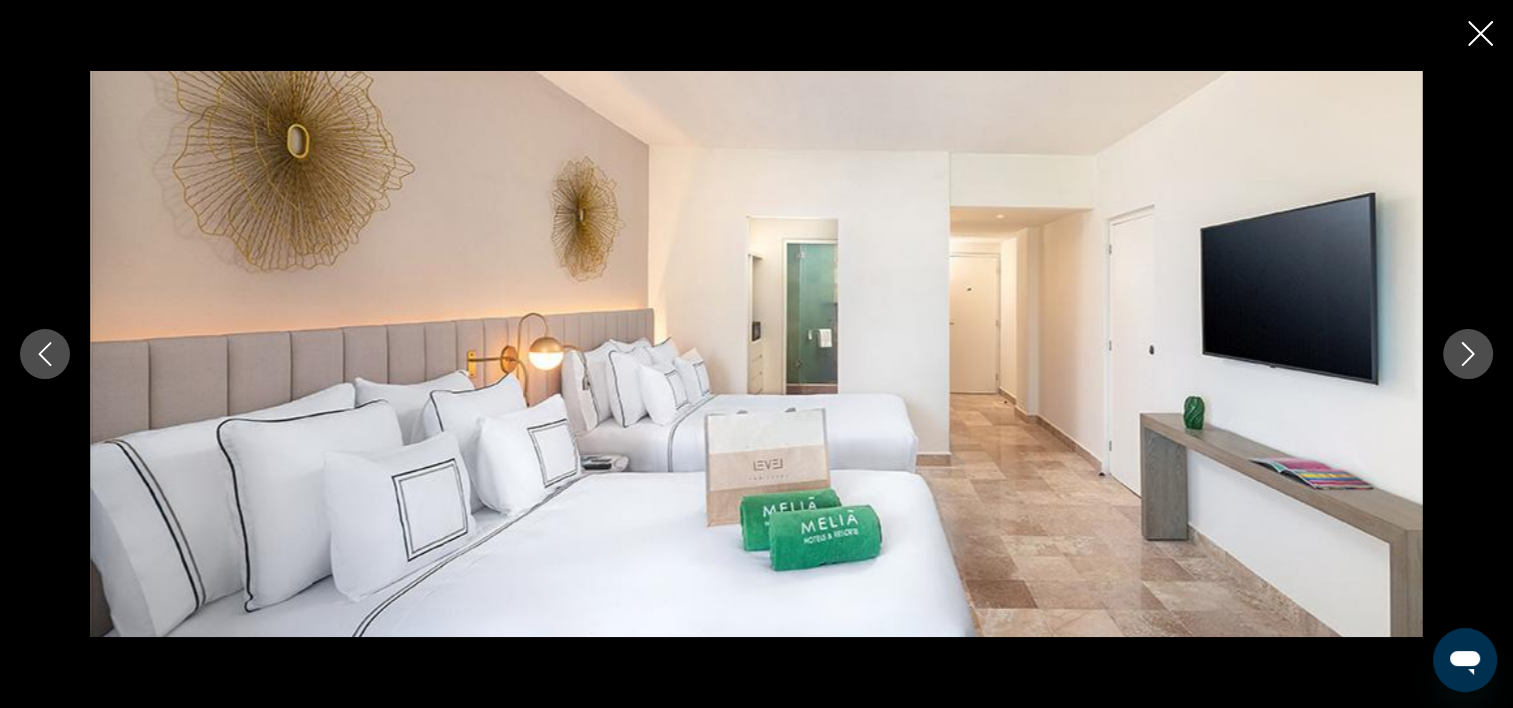 click 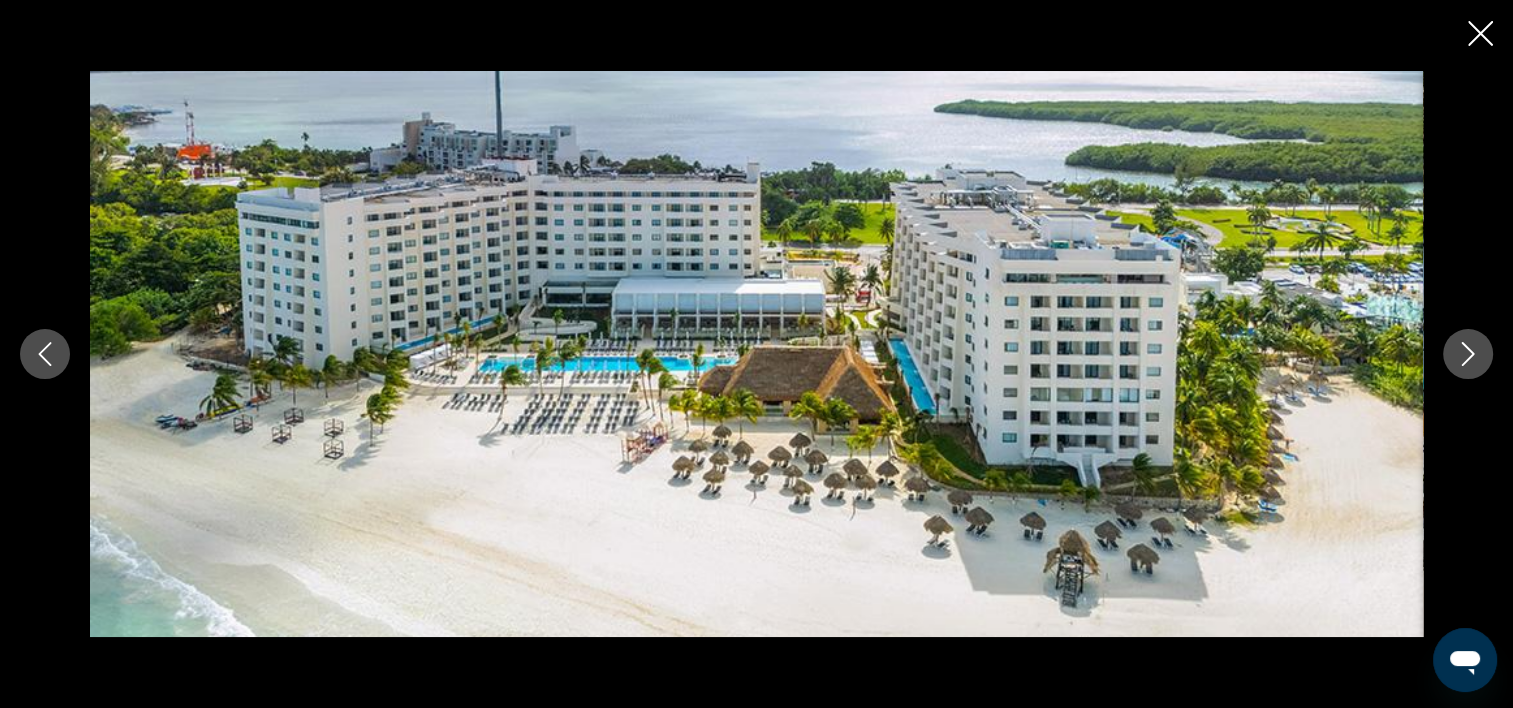 click 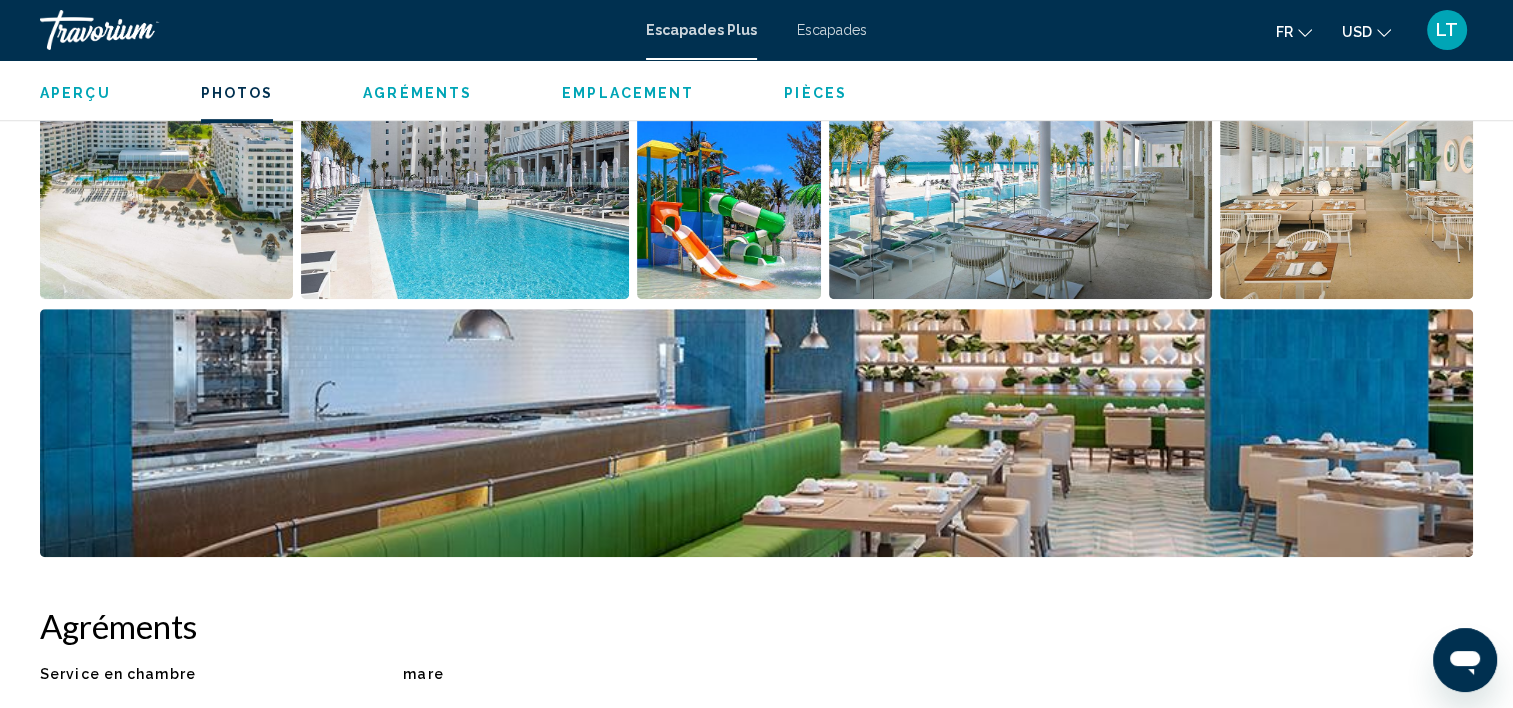 scroll, scrollTop: 1206, scrollLeft: 0, axis: vertical 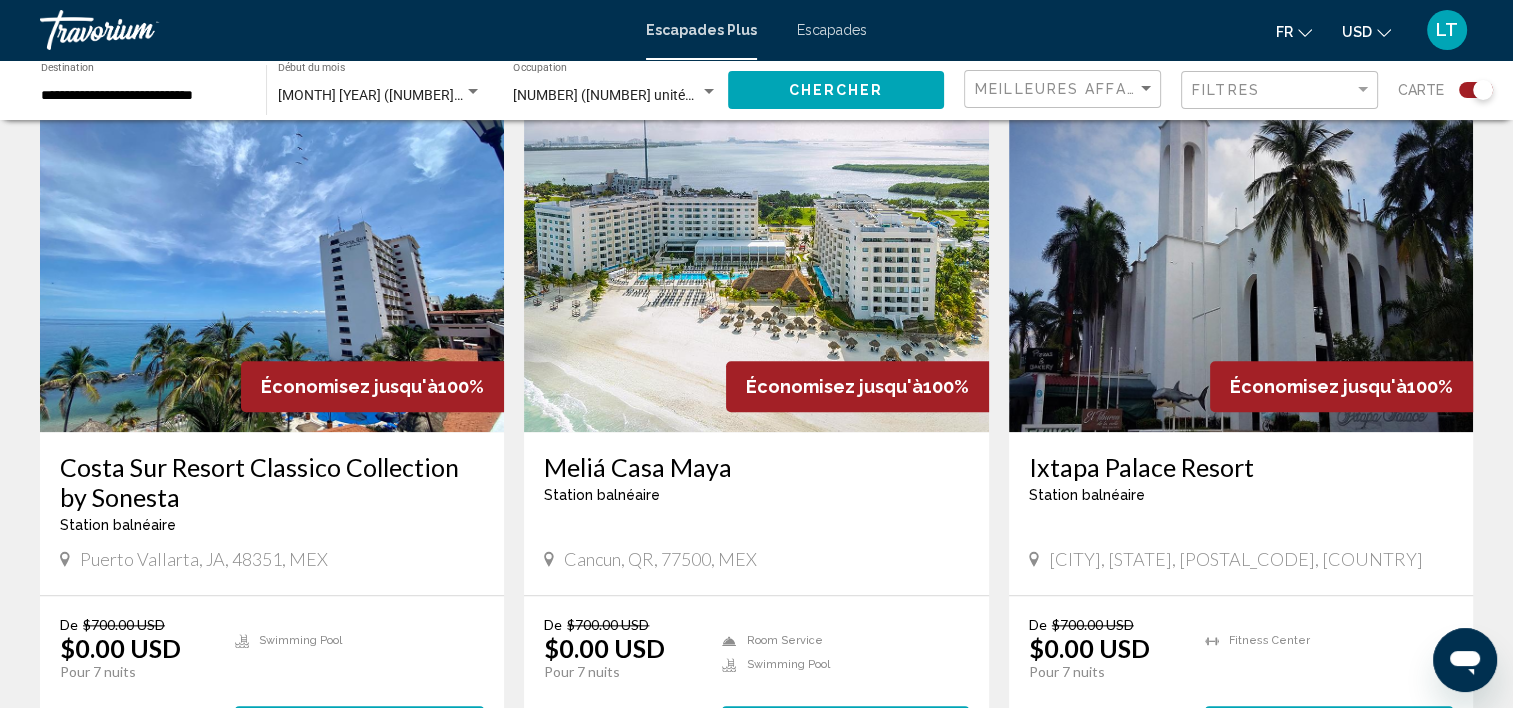 click at bounding box center (756, 272) 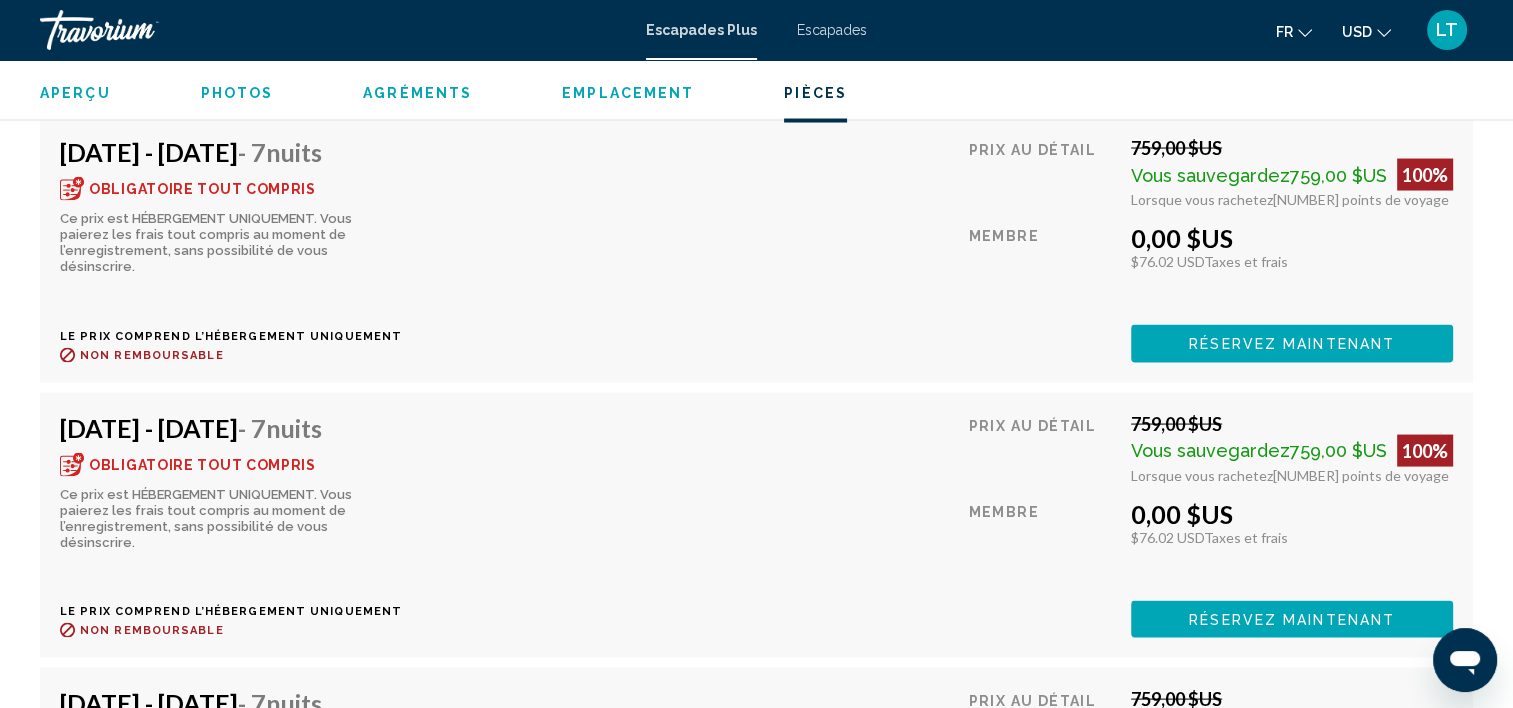 scroll, scrollTop: 3906, scrollLeft: 0, axis: vertical 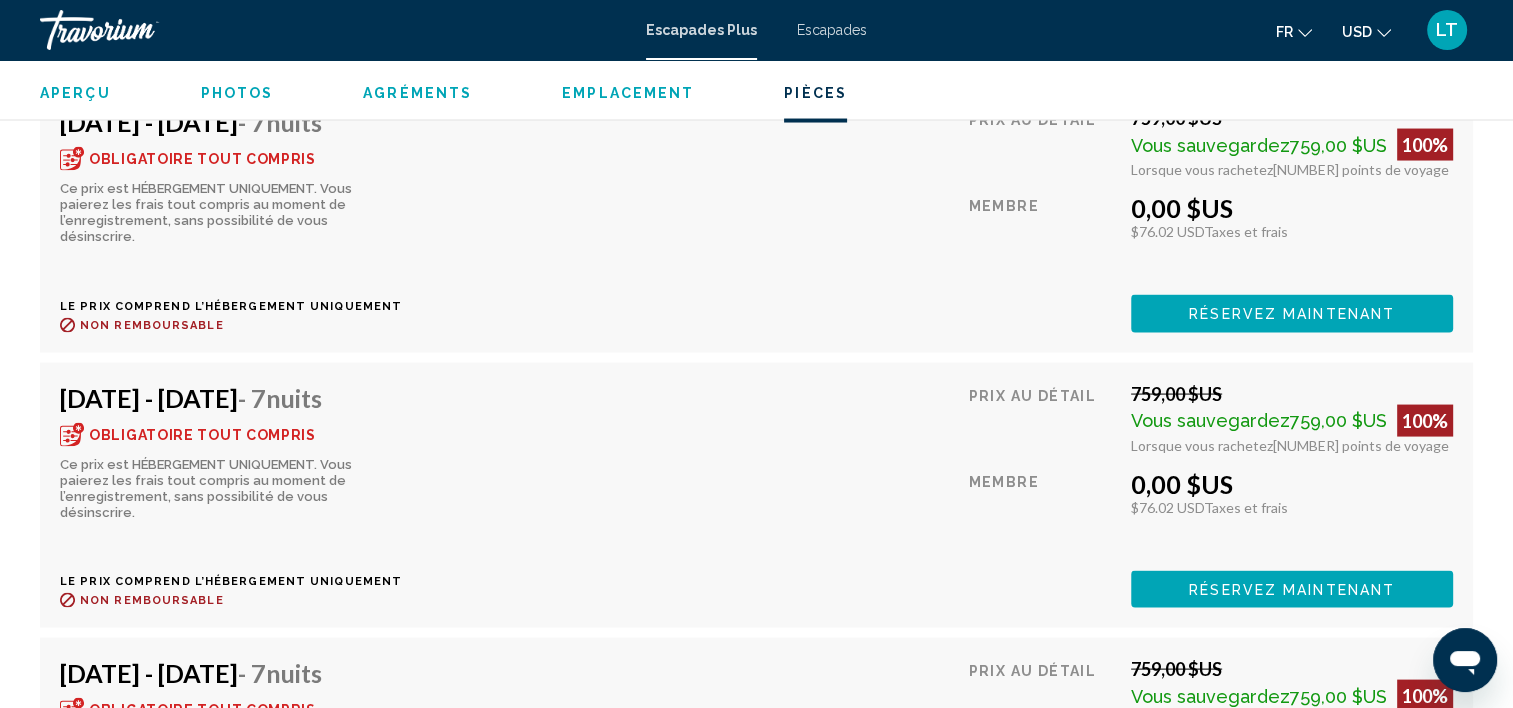 click 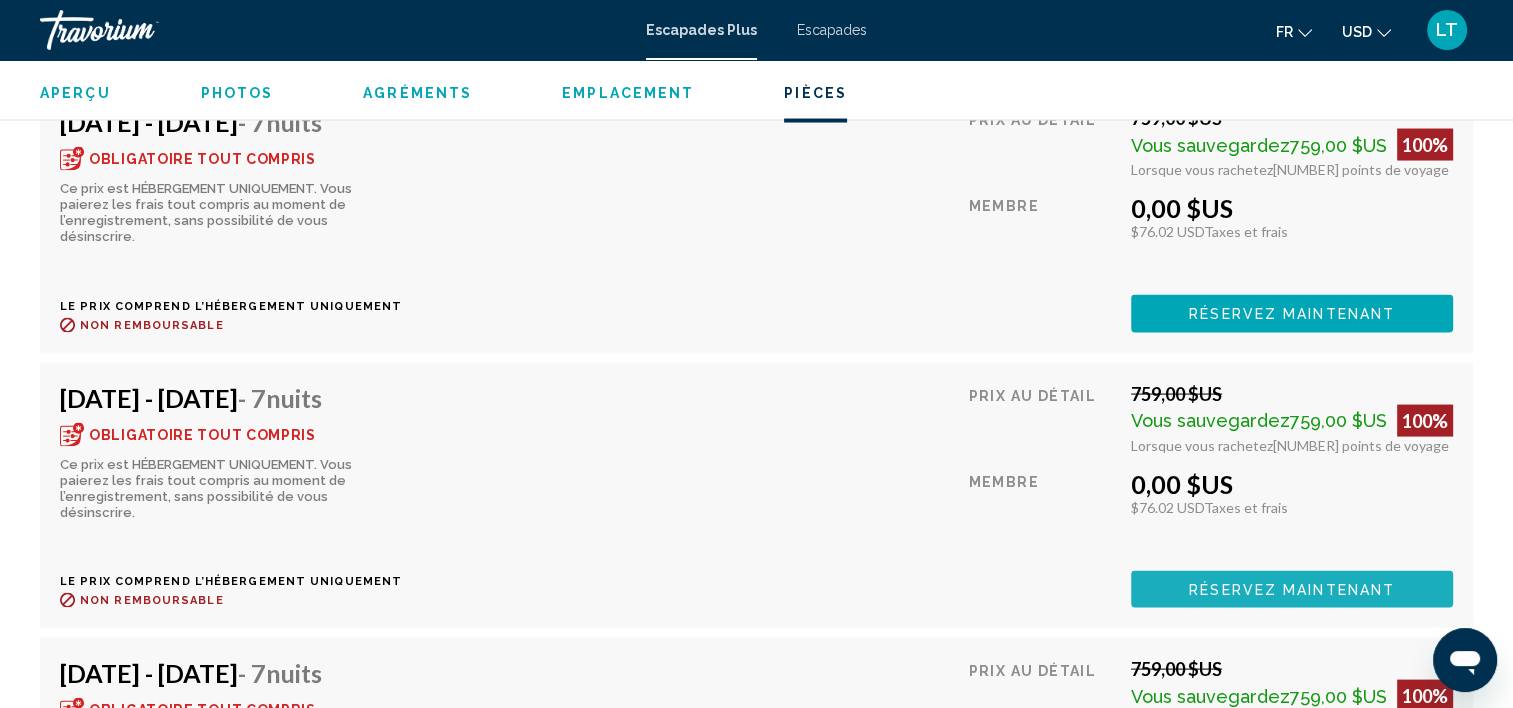 click on "Réservez maintenant" at bounding box center [1292, 590] 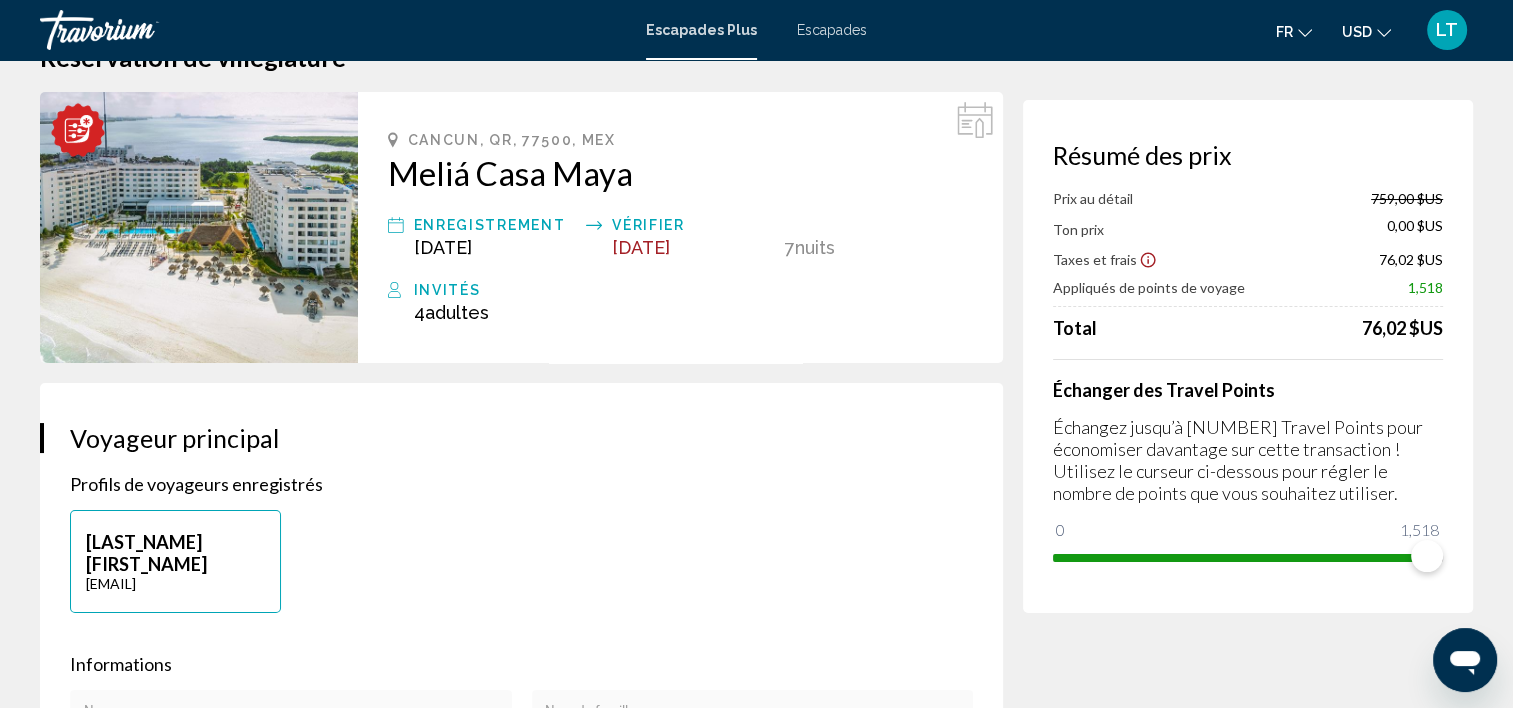 scroll, scrollTop: 0, scrollLeft: 0, axis: both 